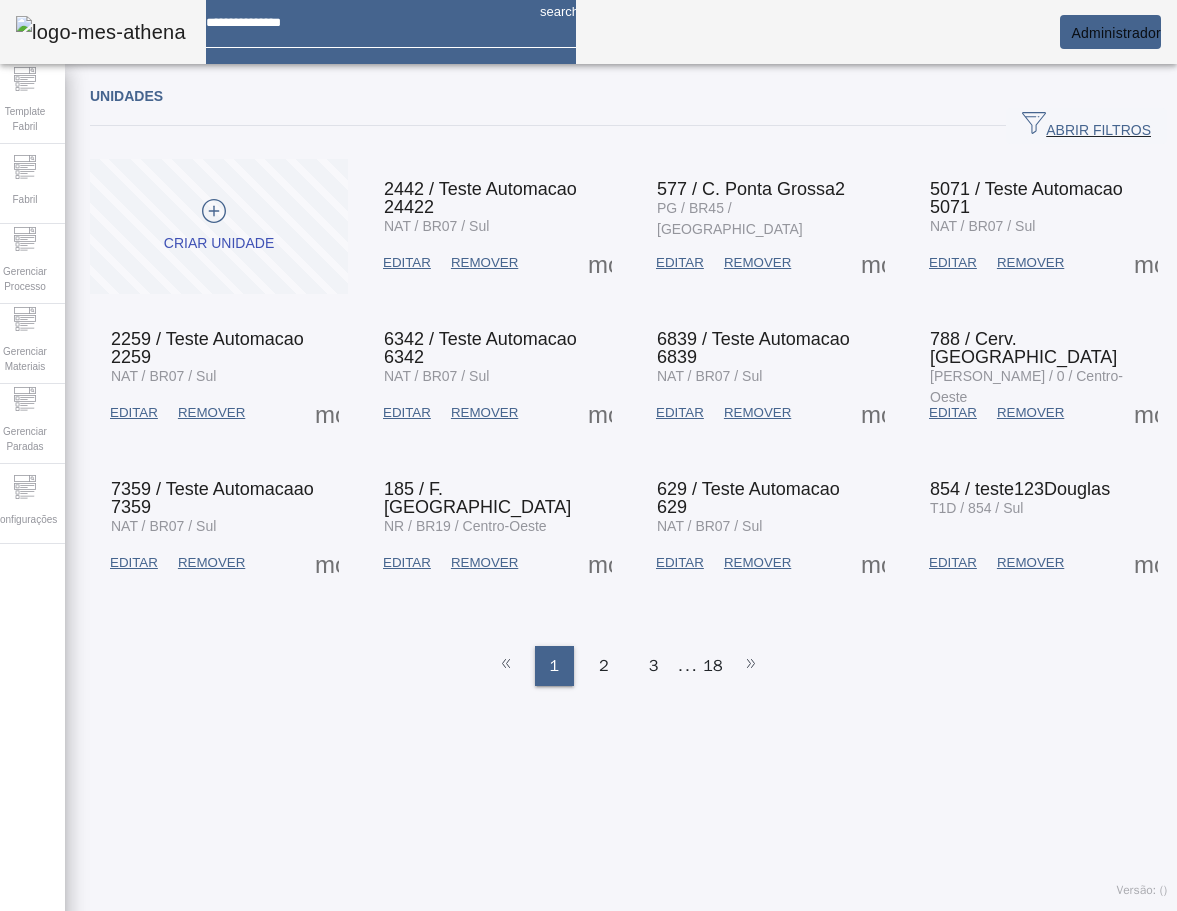 scroll, scrollTop: 0, scrollLeft: 0, axis: both 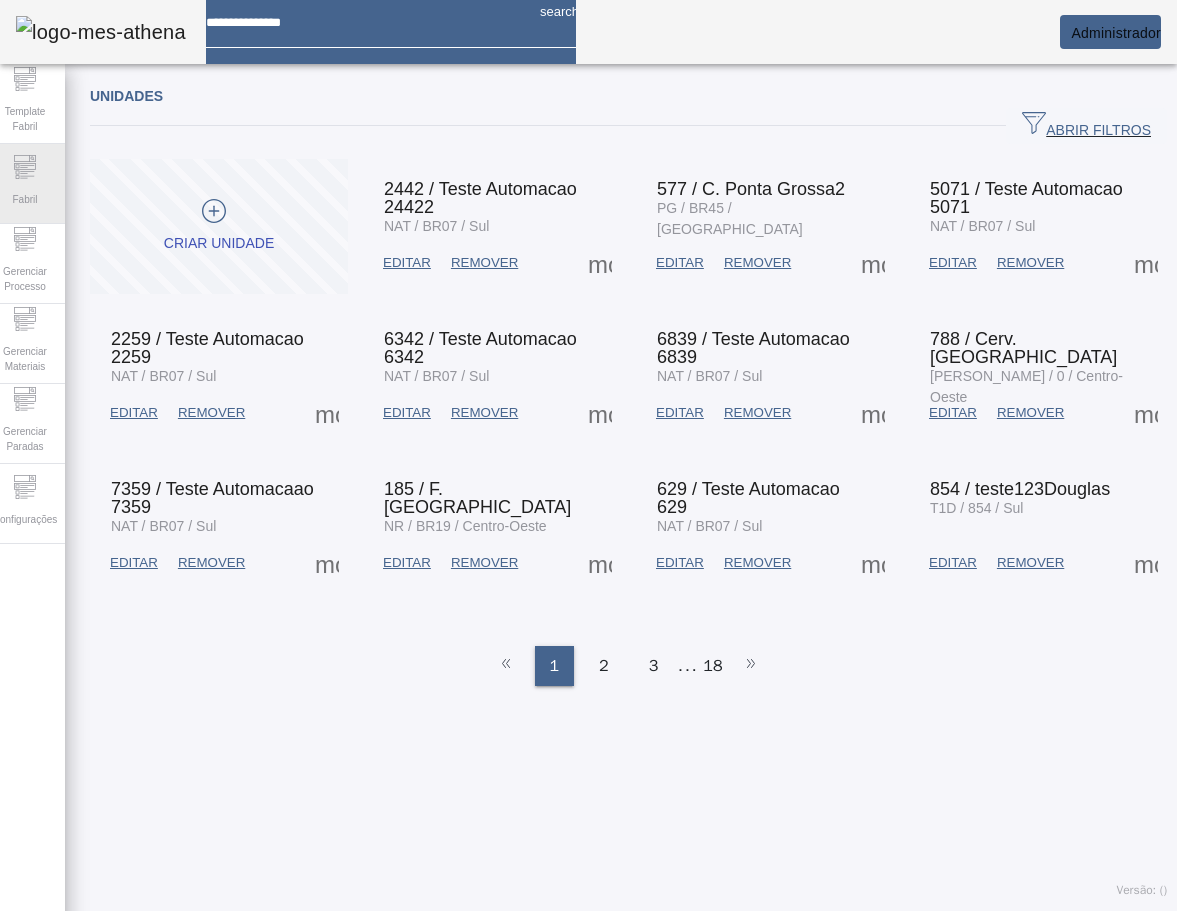 click on "Fabril" 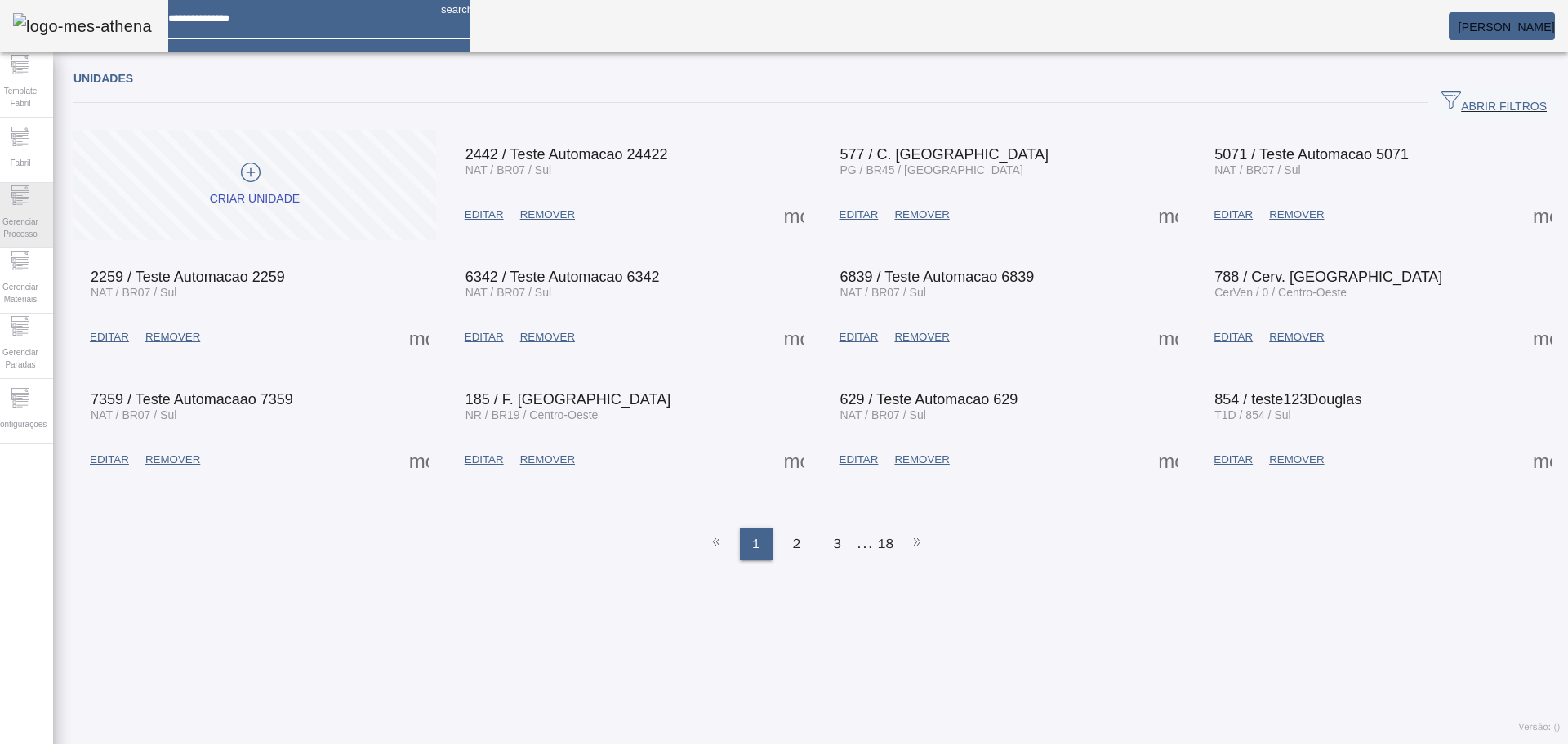 scroll, scrollTop: 0, scrollLeft: 0, axis: both 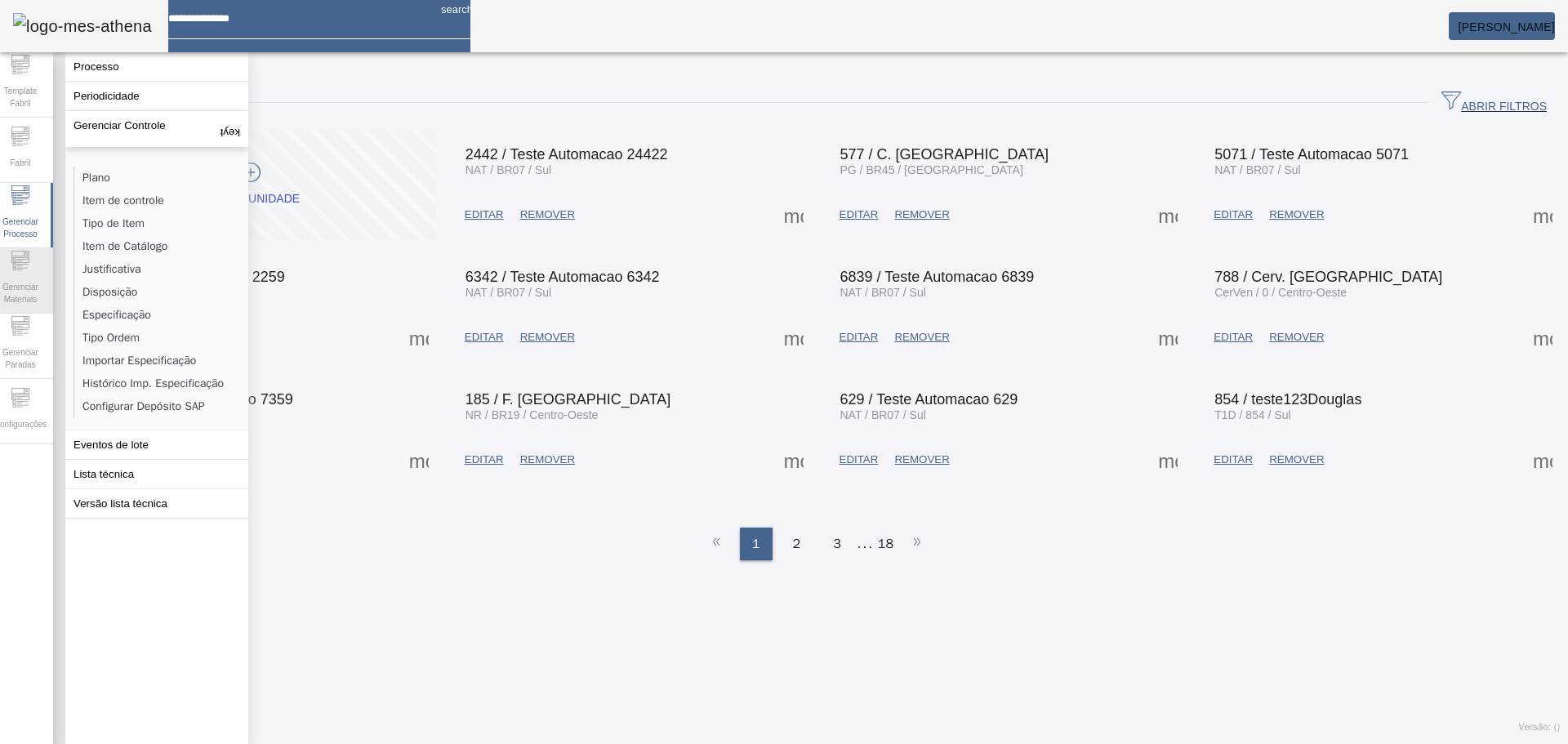 drag, startPoint x: 21, startPoint y: 216, endPoint x: 26, endPoint y: 253, distance: 37.33631 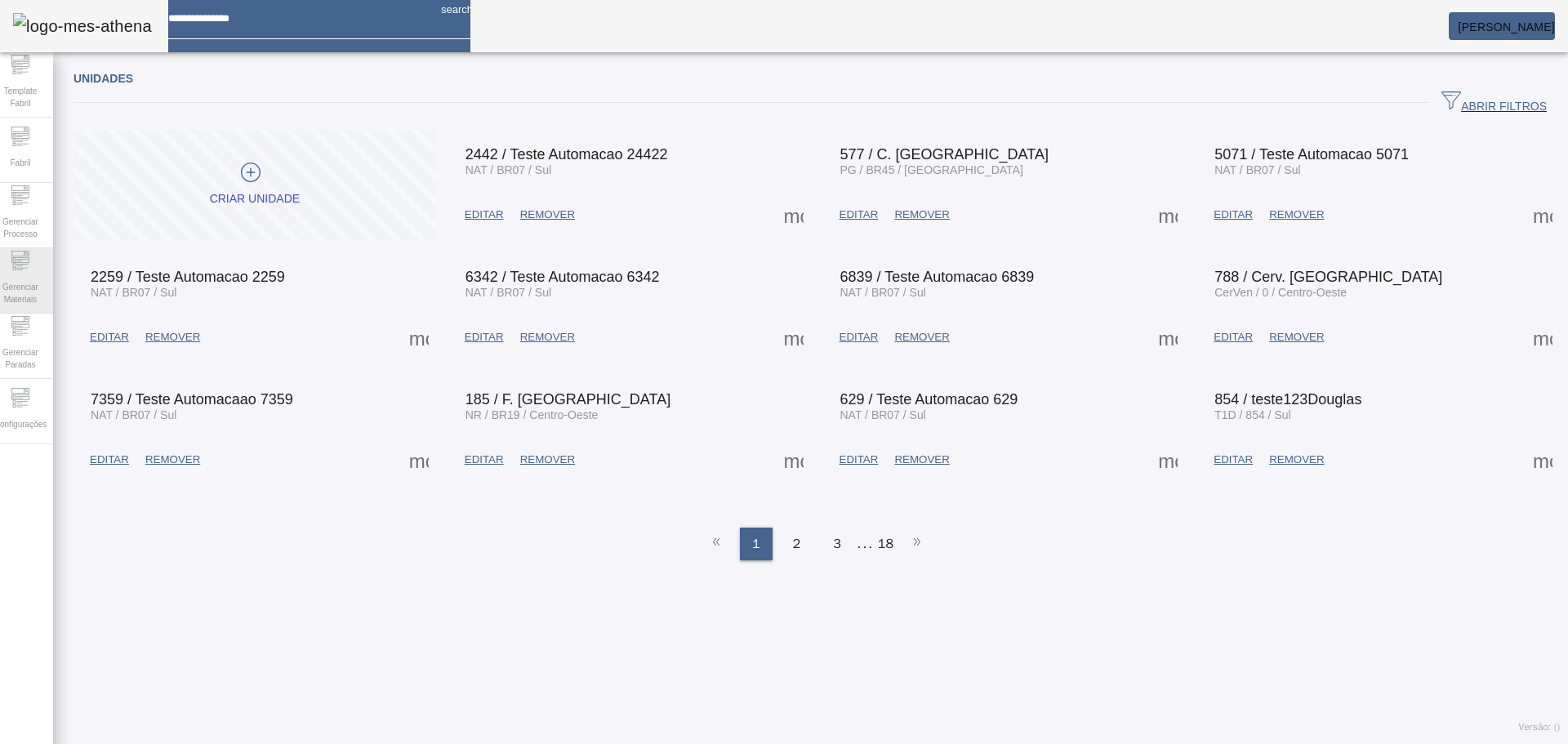 click 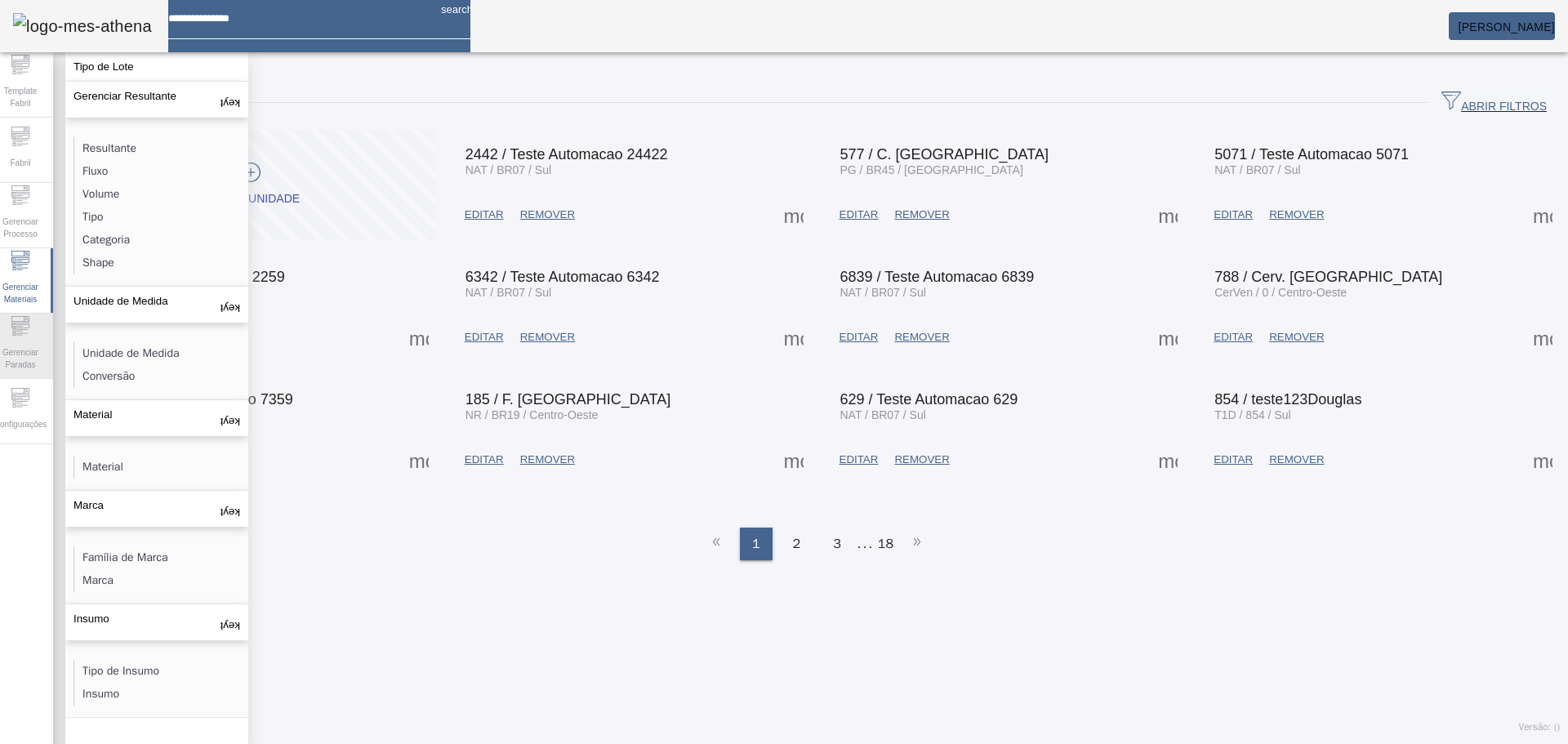 click on "Gerenciar Paradas" 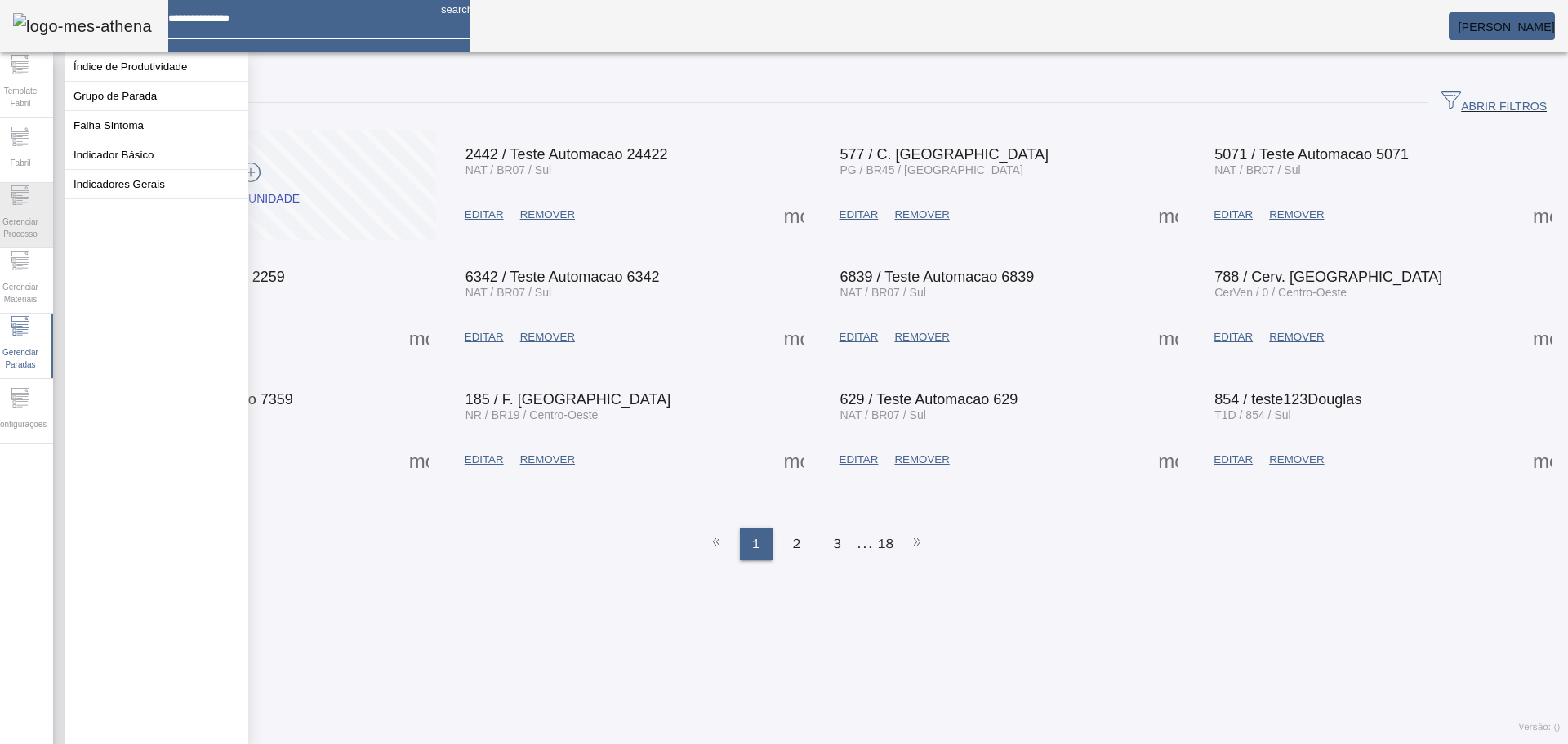 click 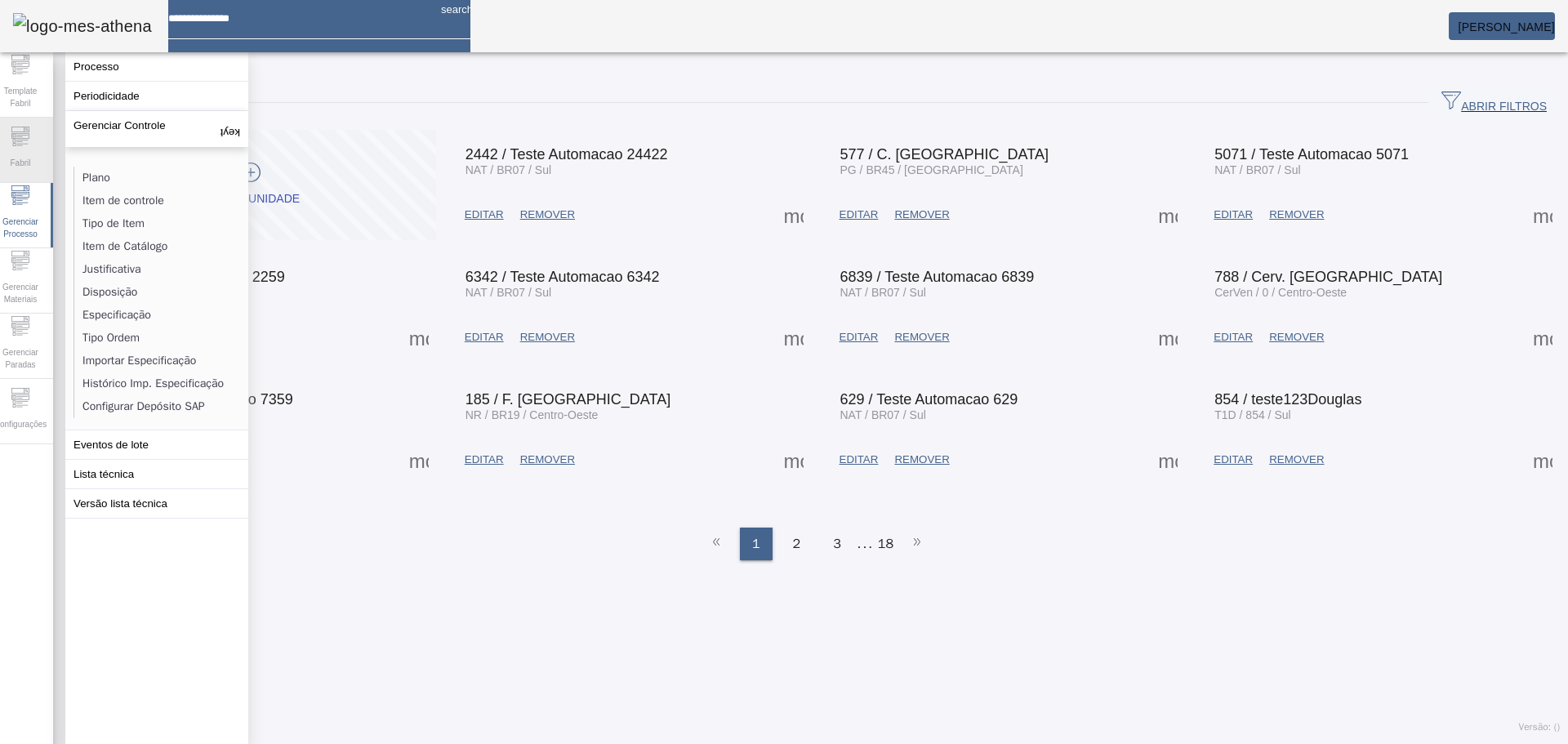 click on "Fabril" 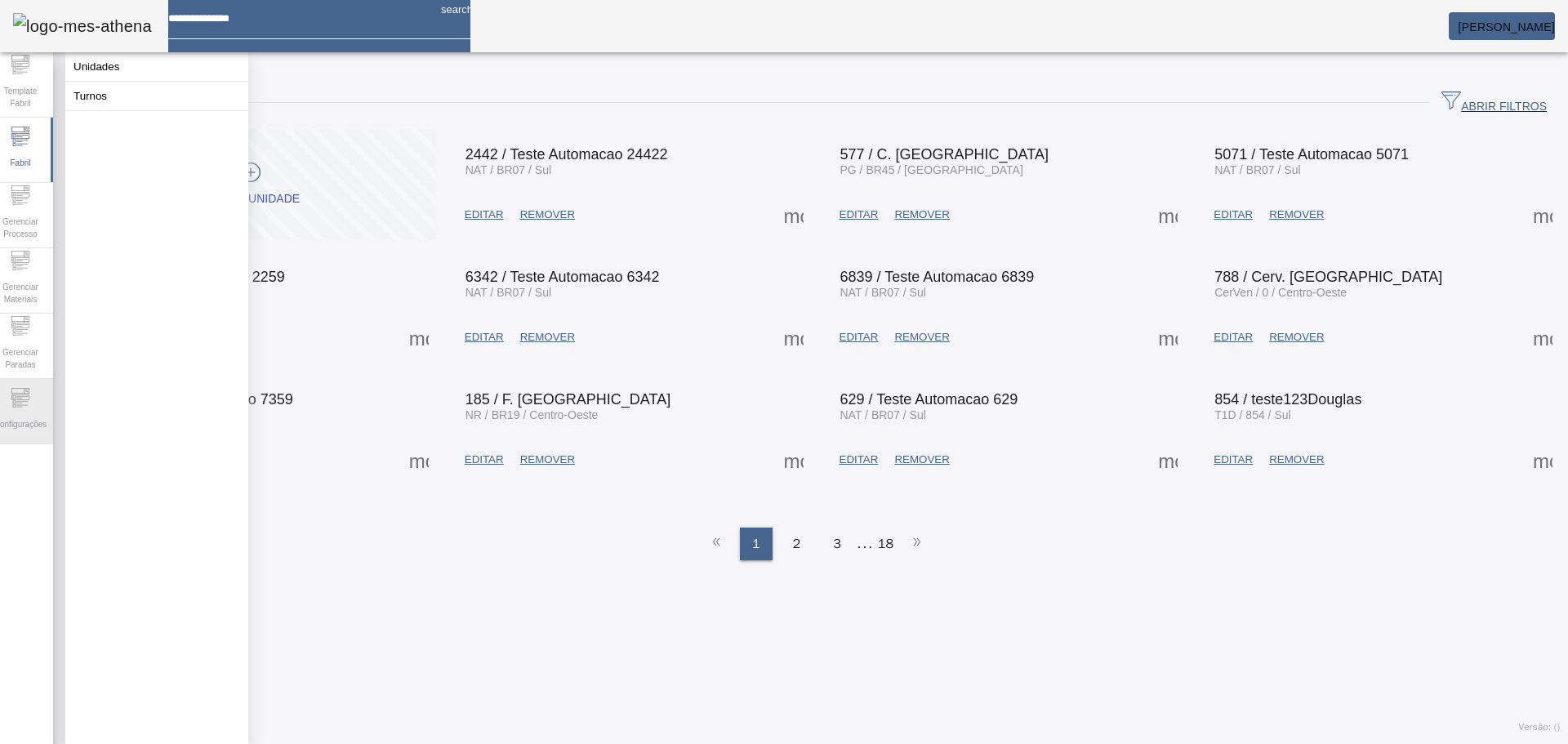 click on "Configurações" 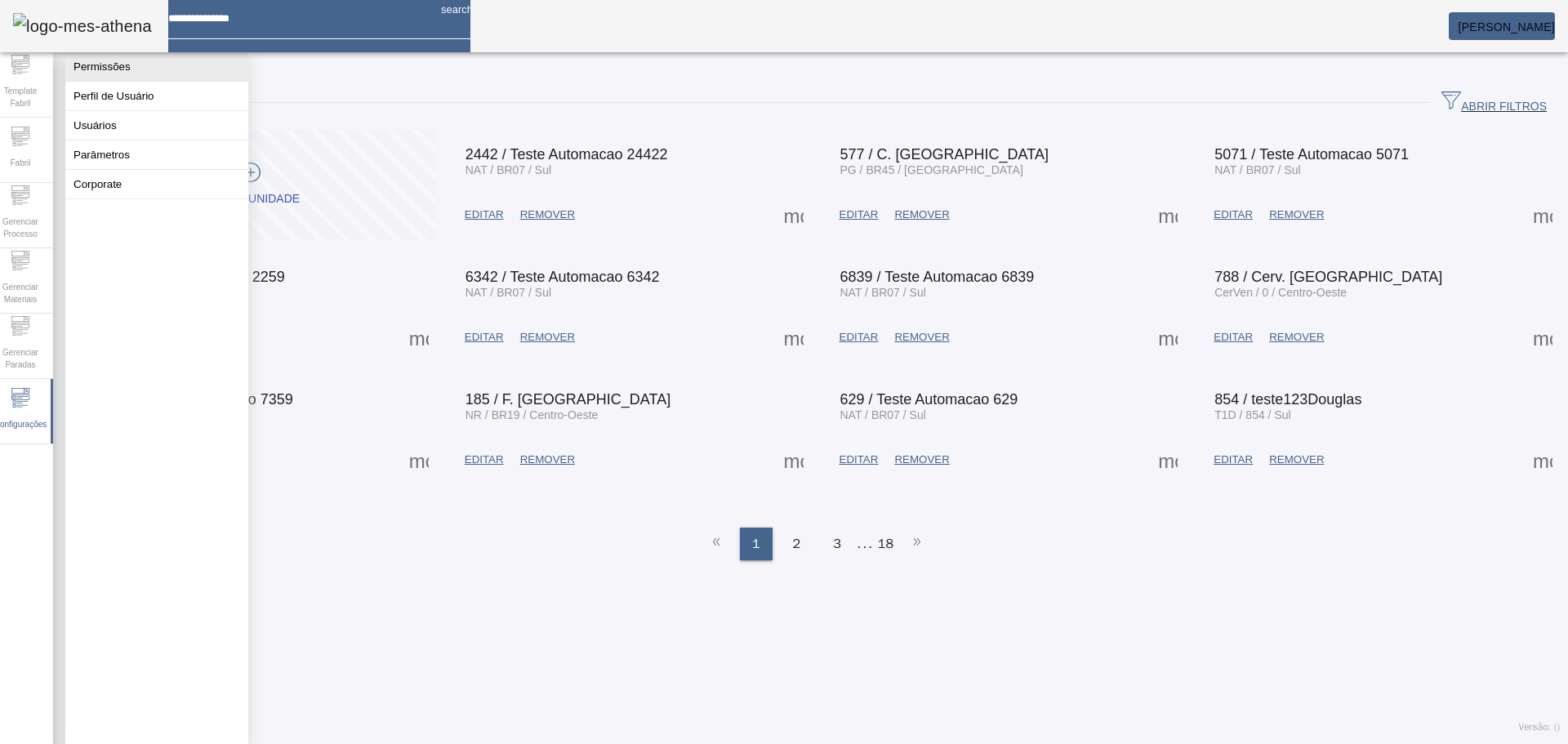 click on "Permissões" 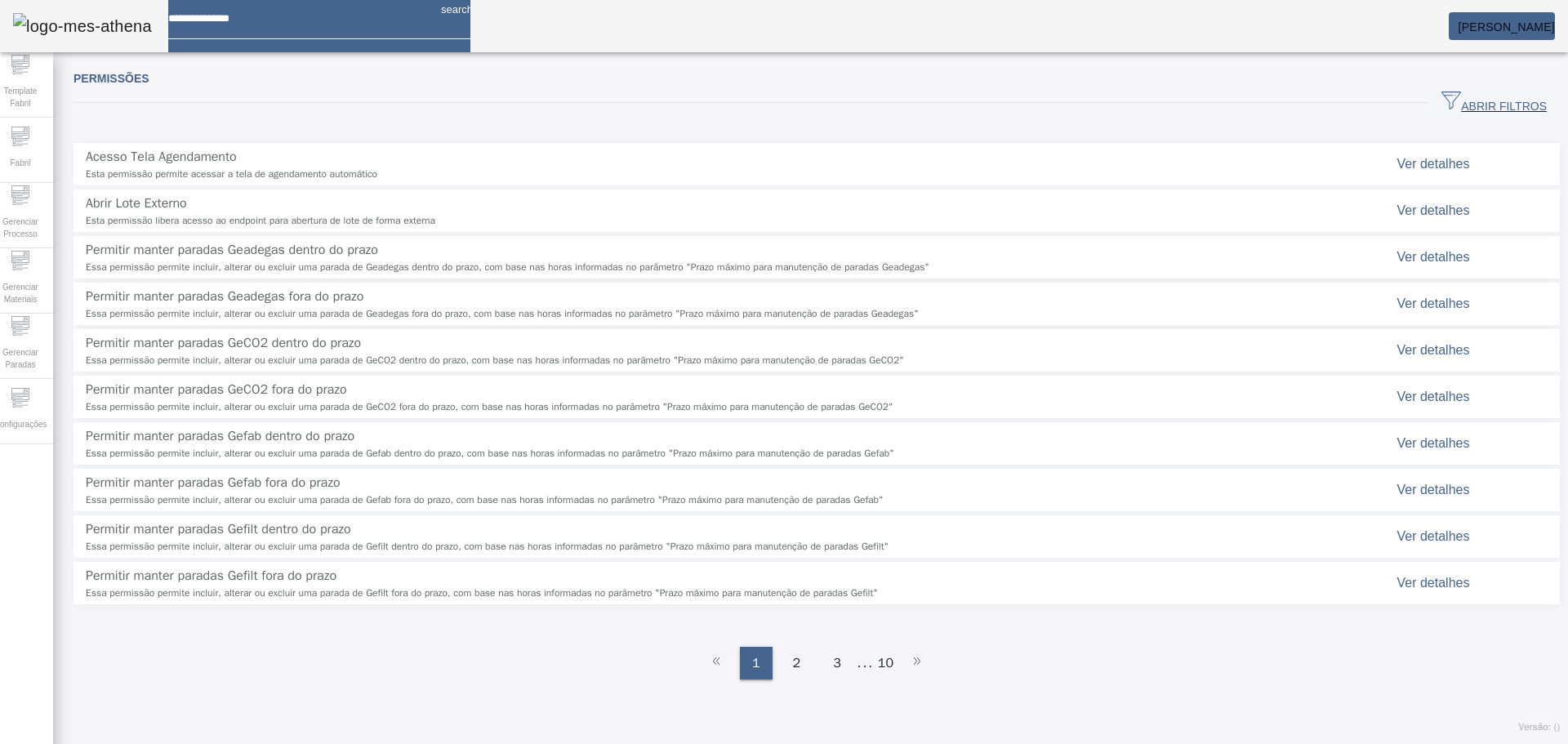 click on "ABRIR FILTROS" 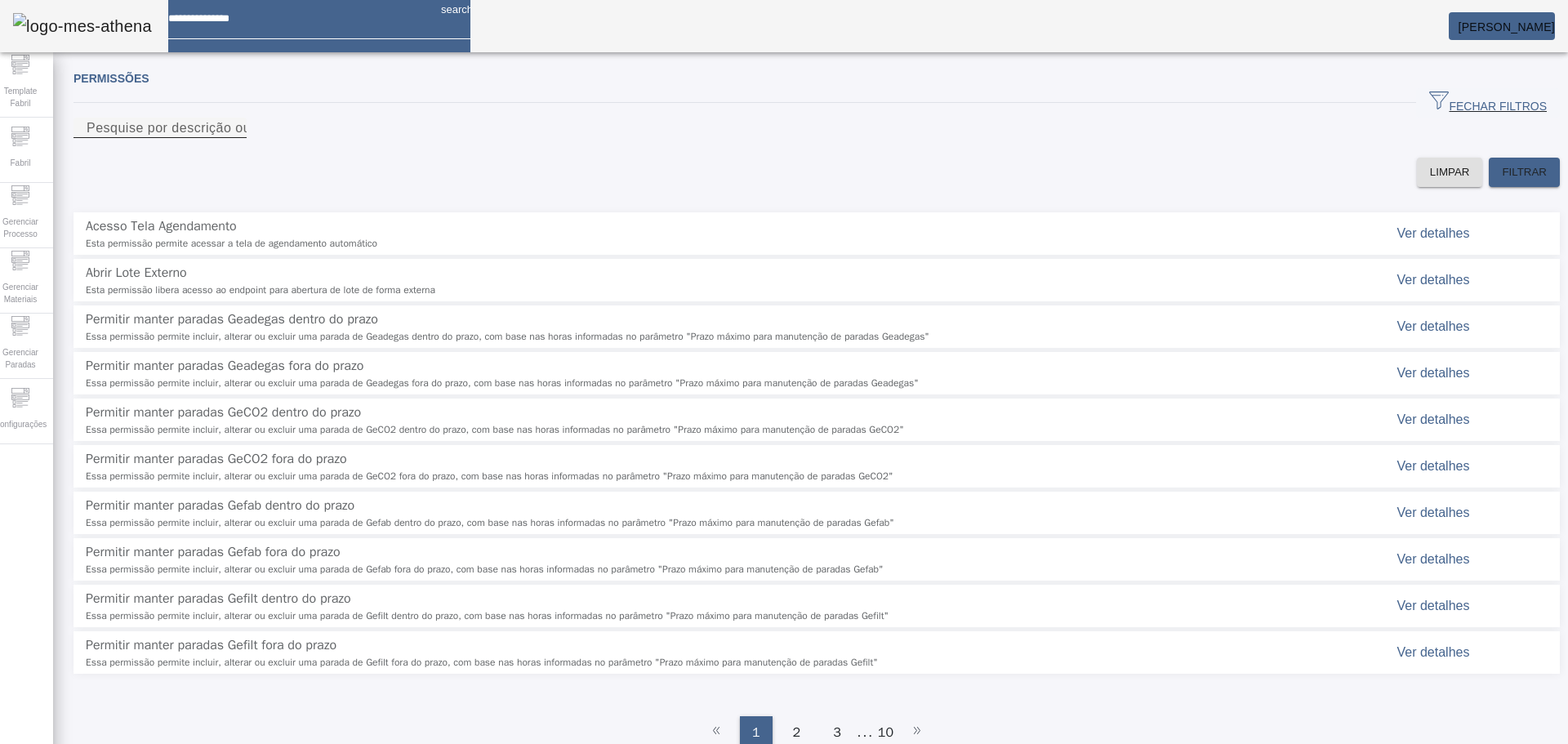 click on "Pesquise por
descrição
ou
chave" at bounding box center [160, 128] 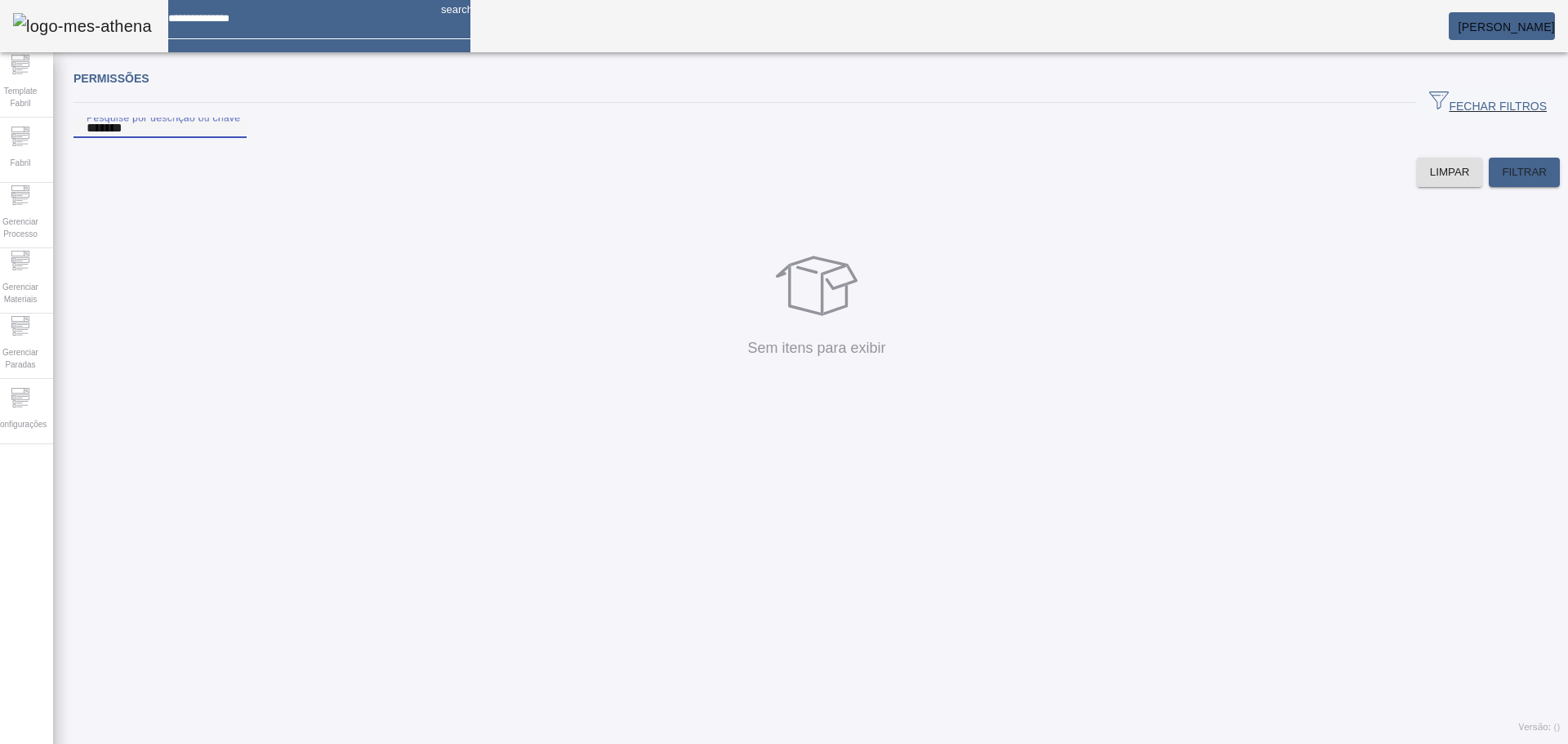 click on "*******" at bounding box center [160, 128] 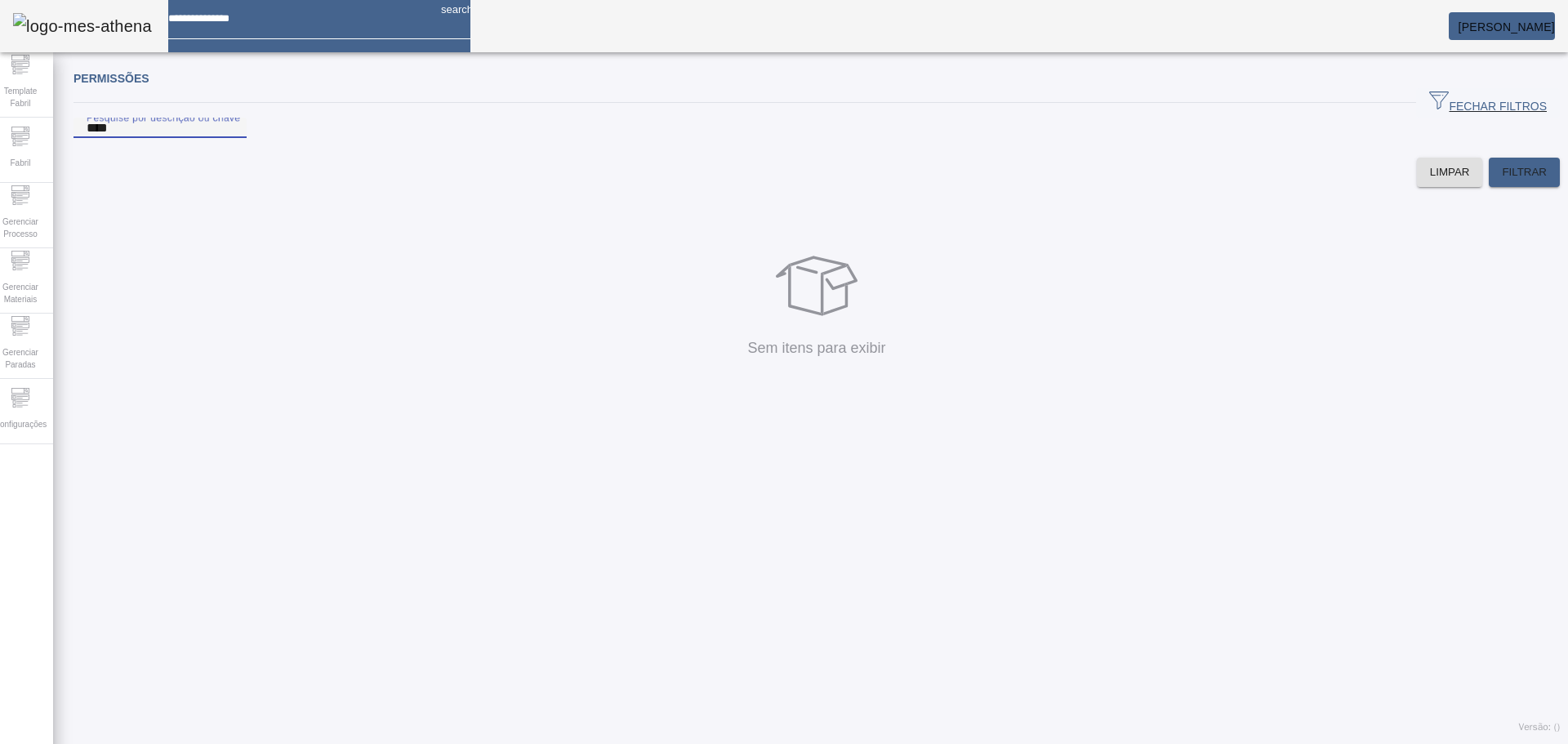 type on "*****" 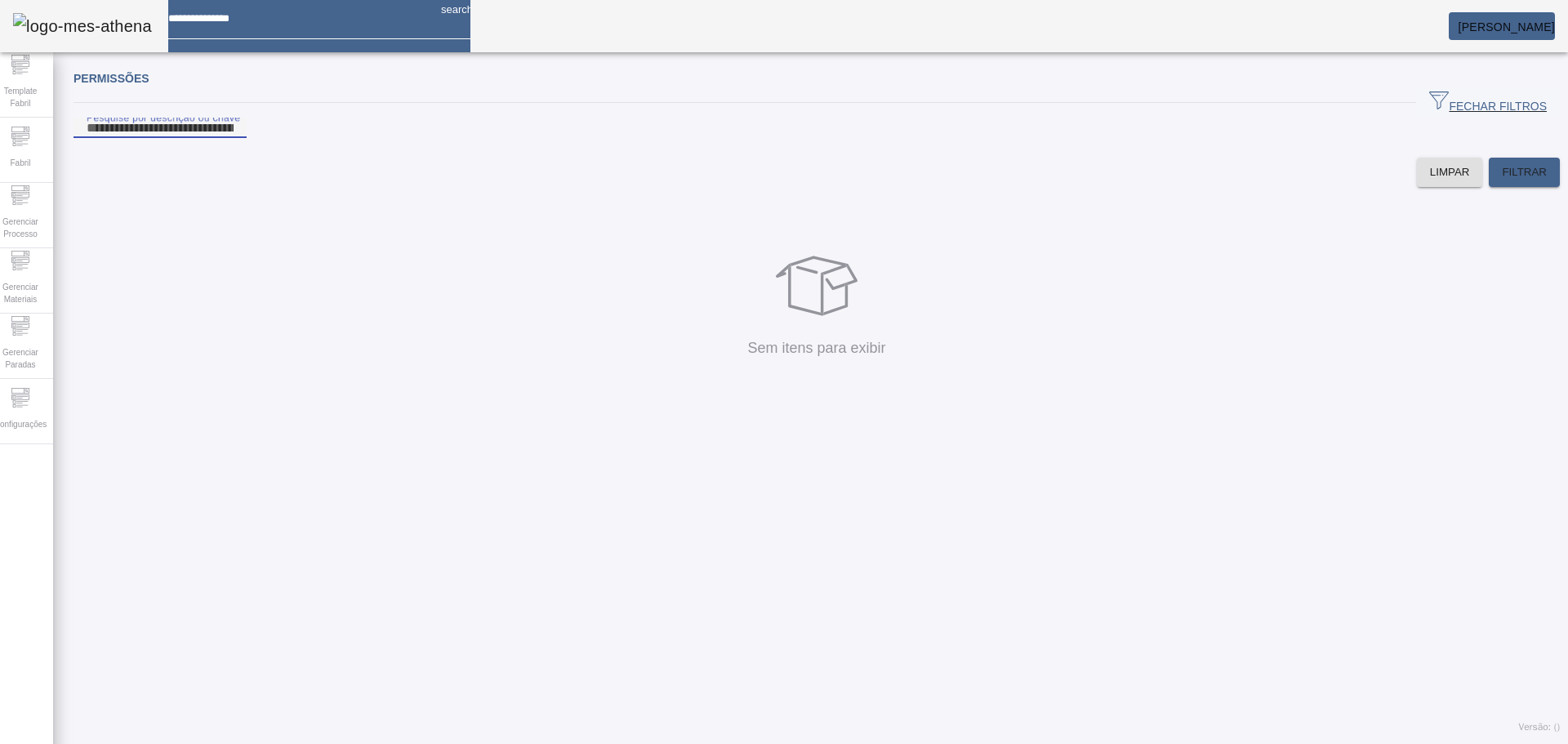 type 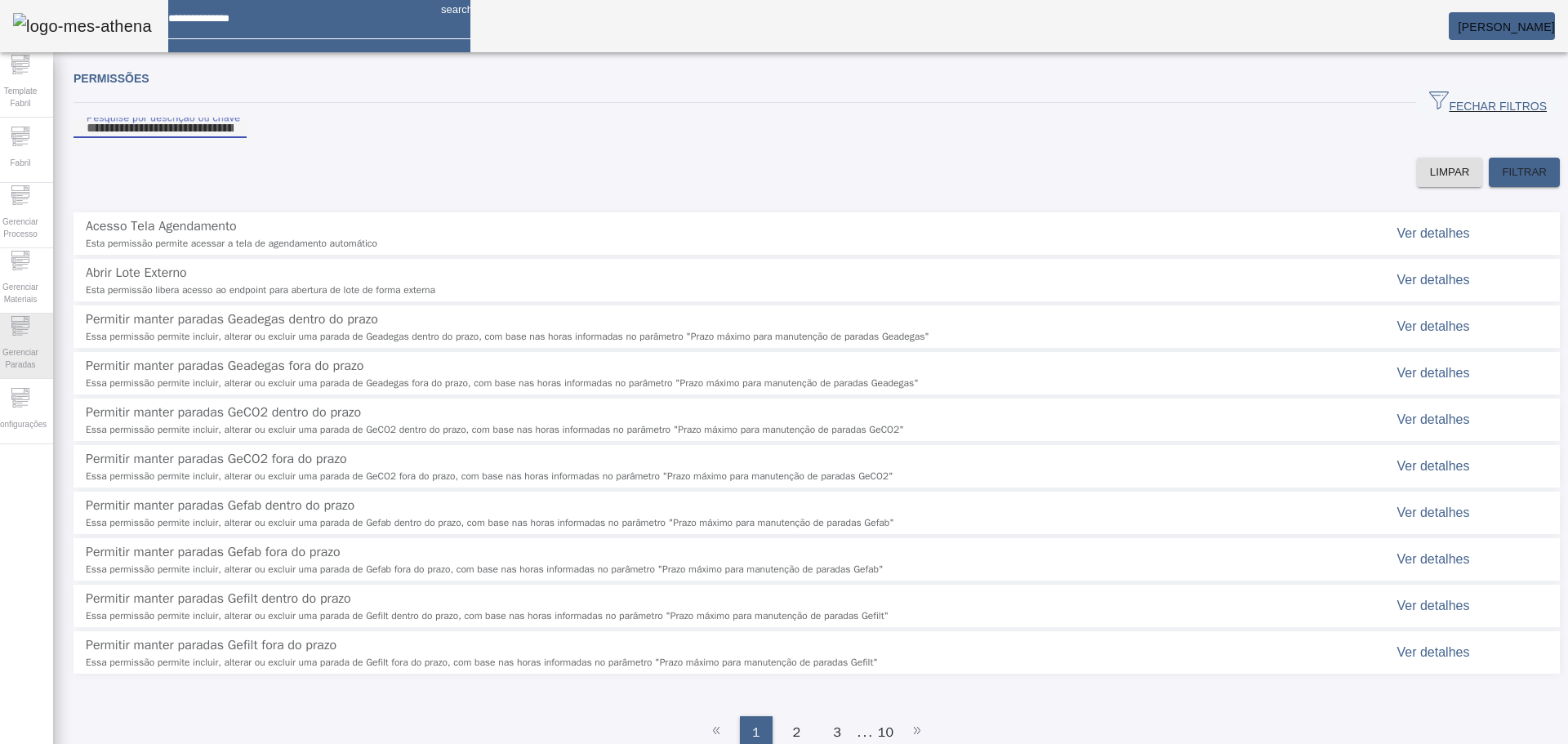 click on "Gerenciar Paradas" 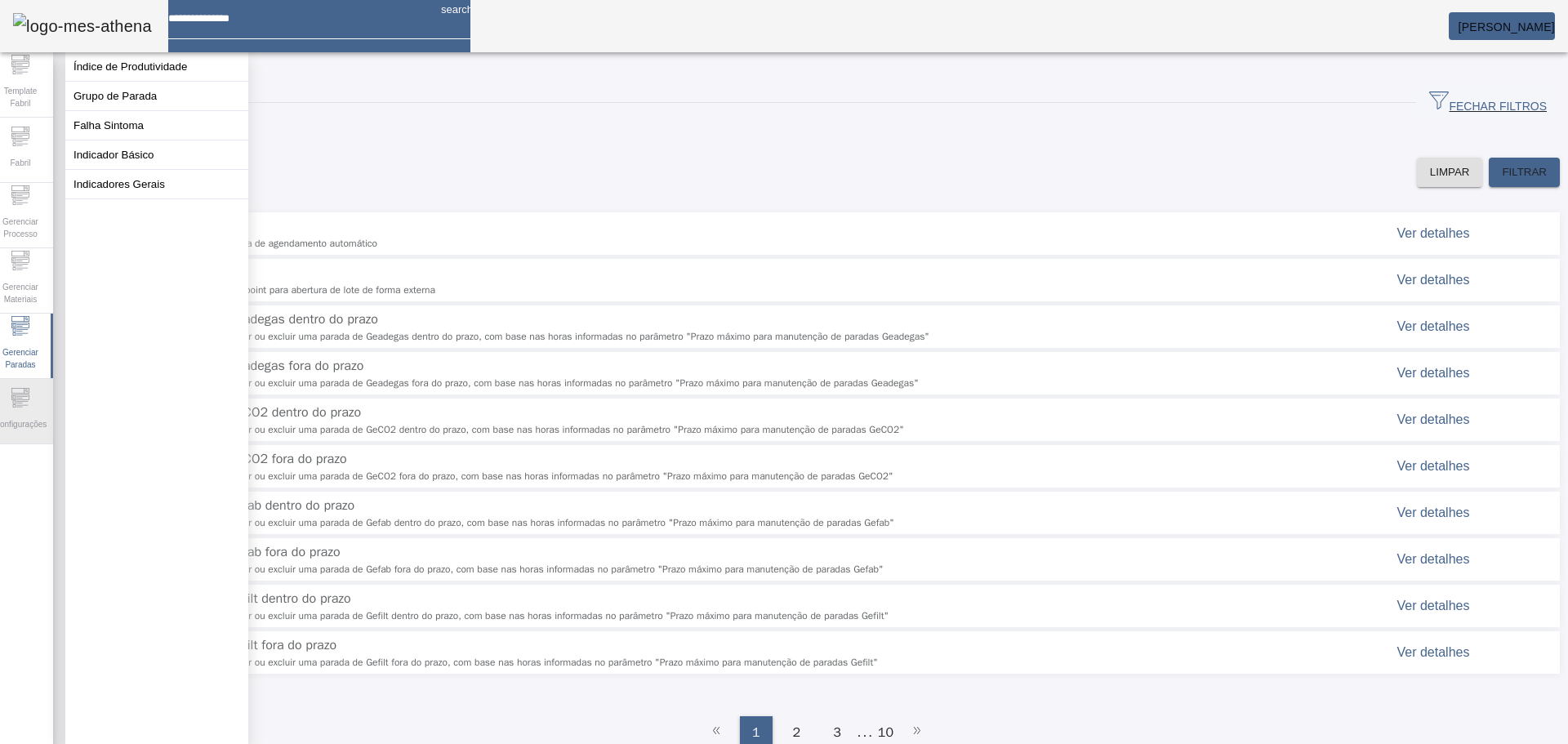 click 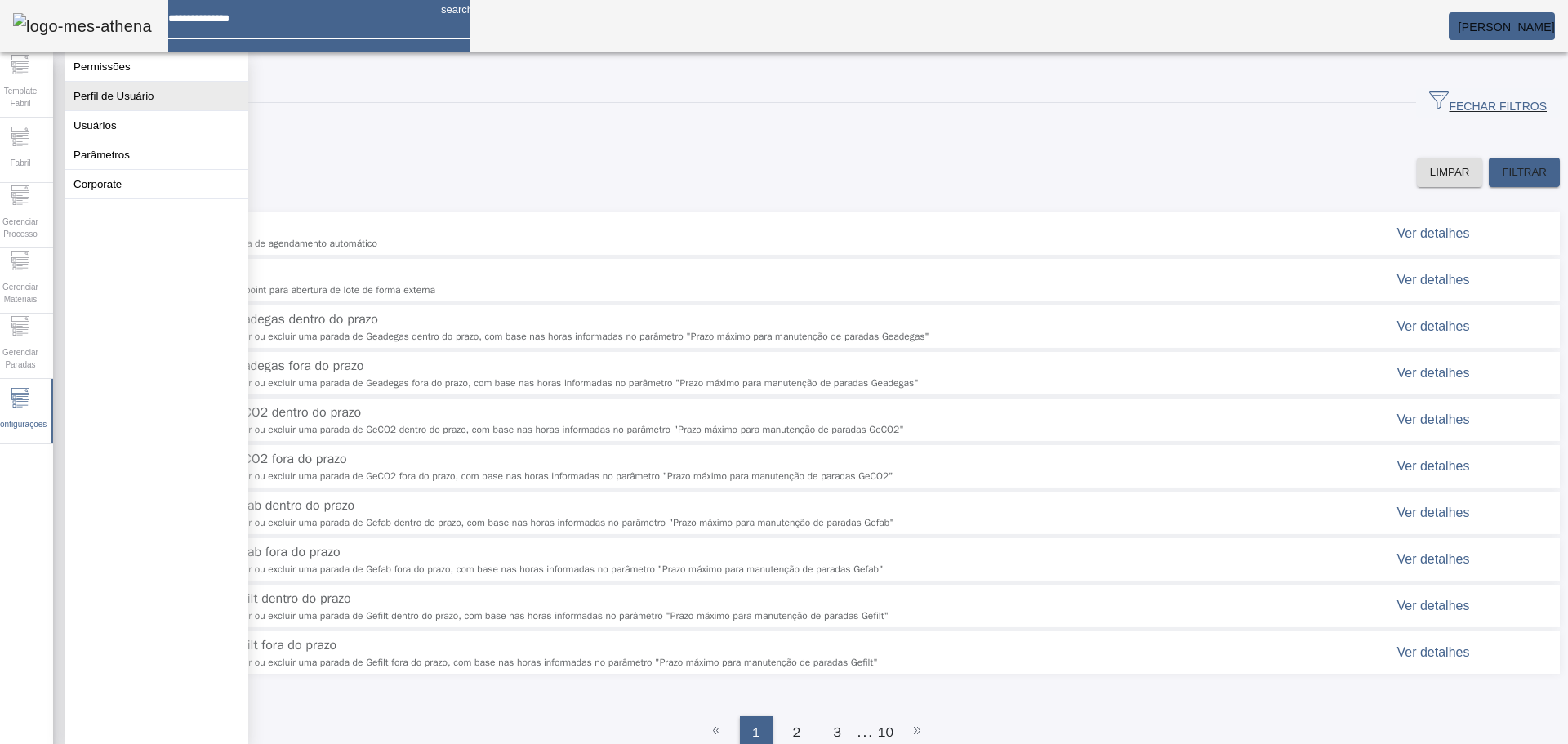 click on "Perfil de Usuário" 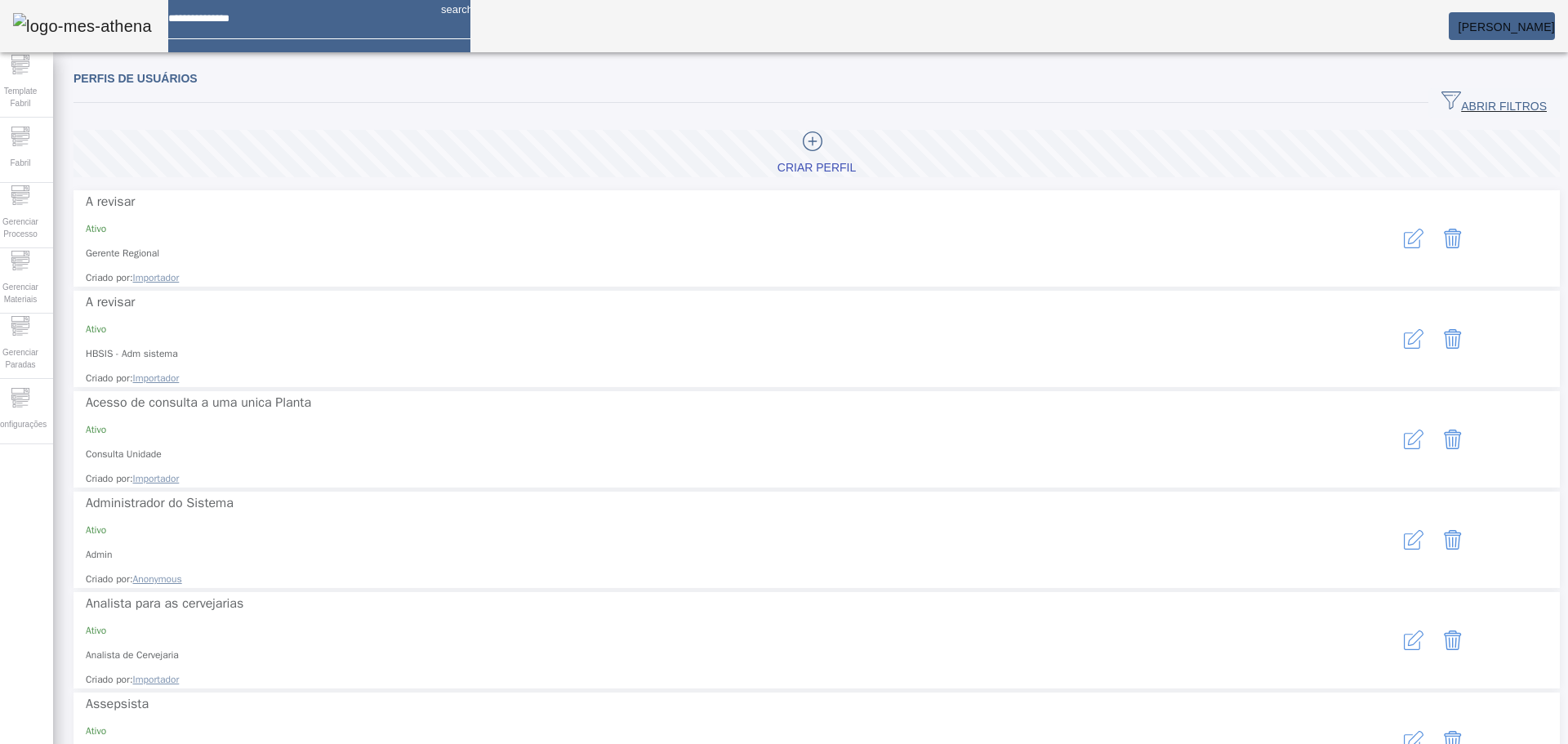 click on "ABRIR FILTROS" 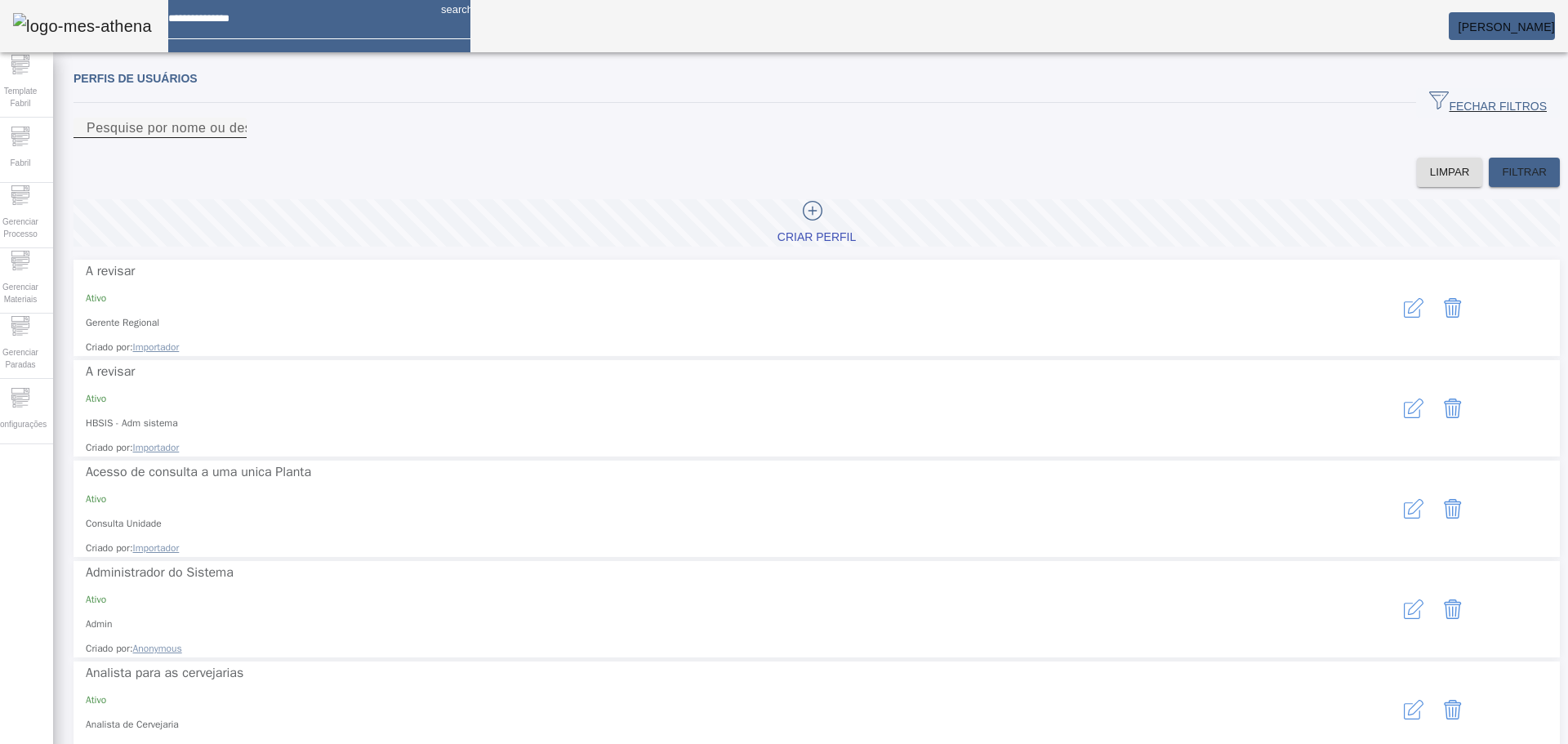 click on "Pesquise por nome ou descrição" 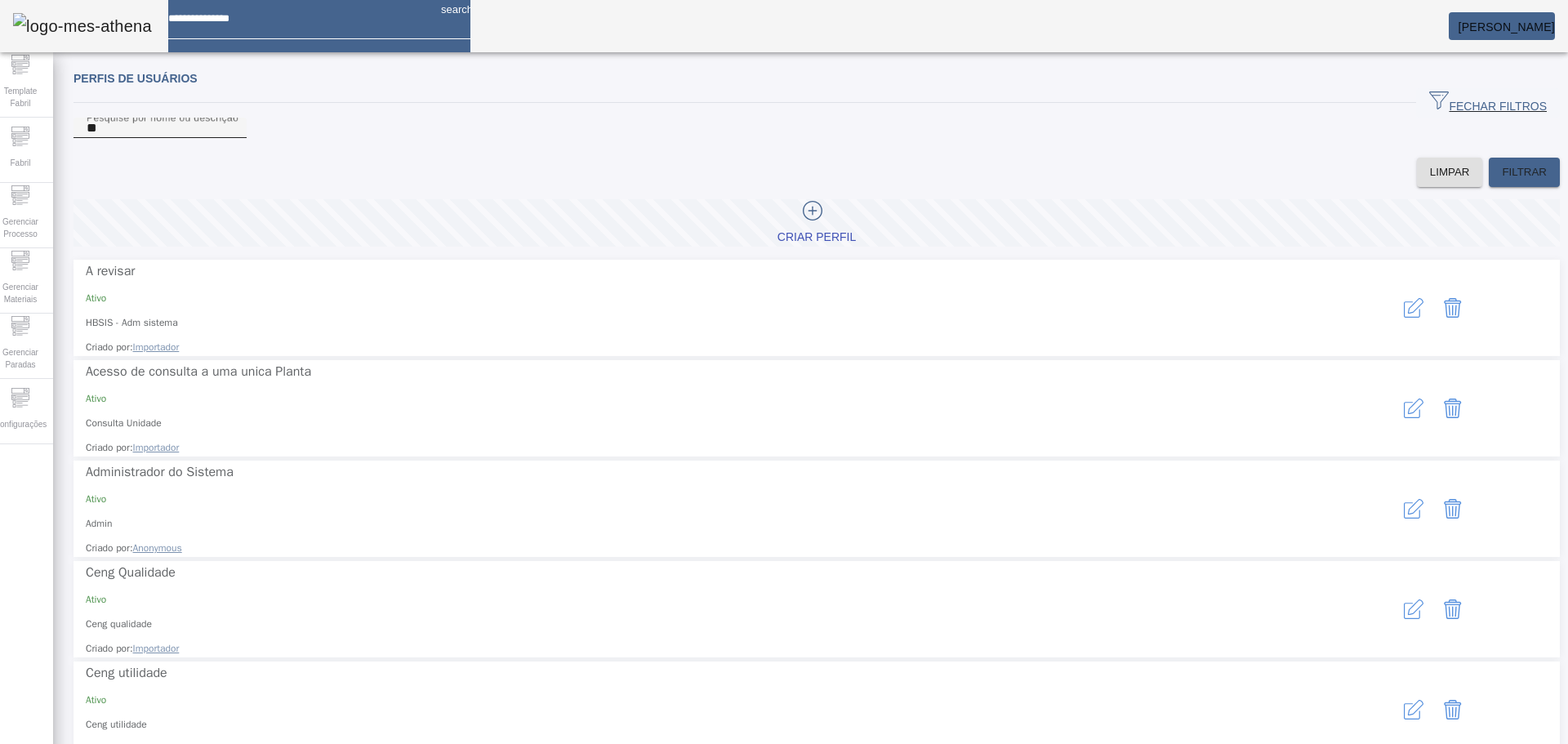 click on "Pesquise por nome ou descrição **" 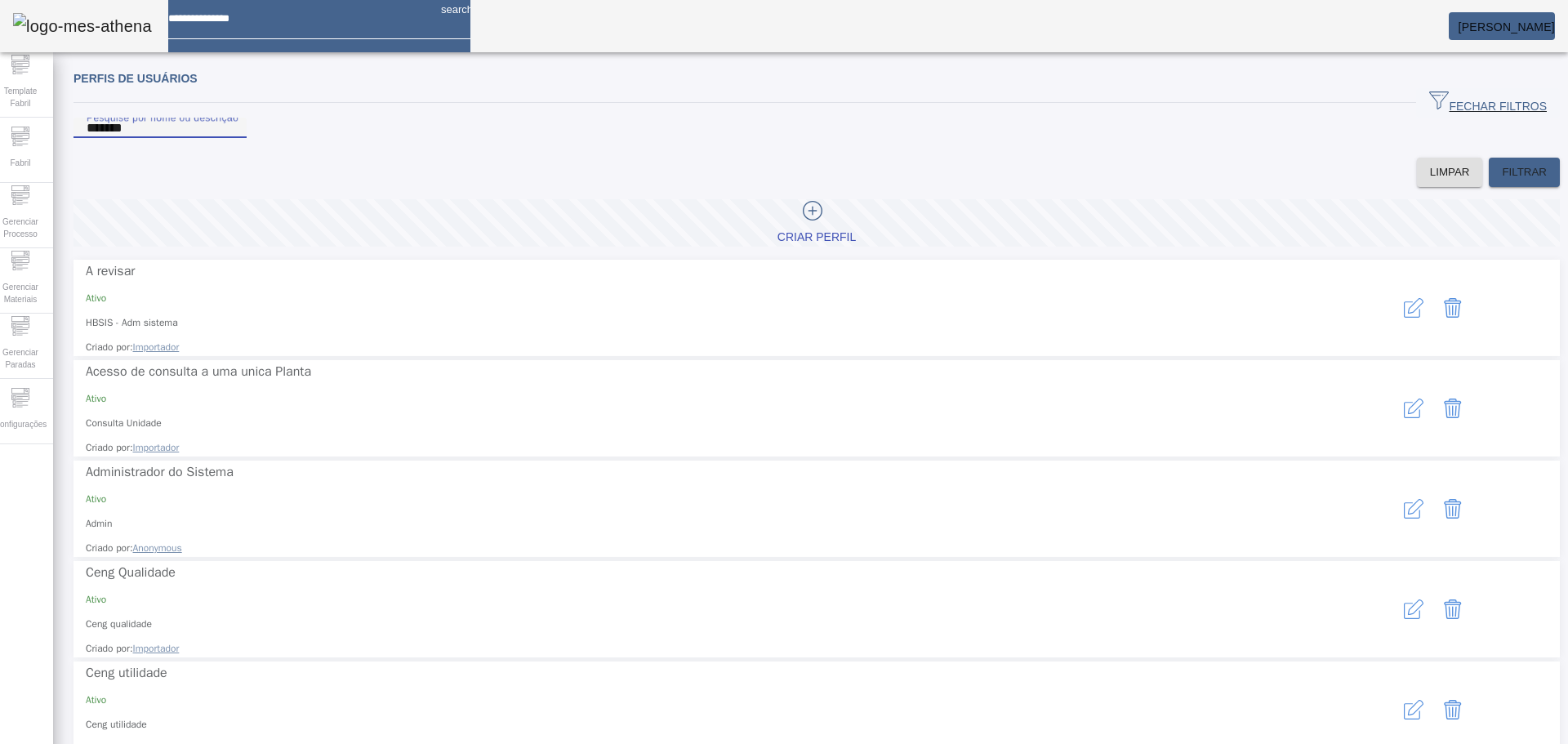 type on "*******" 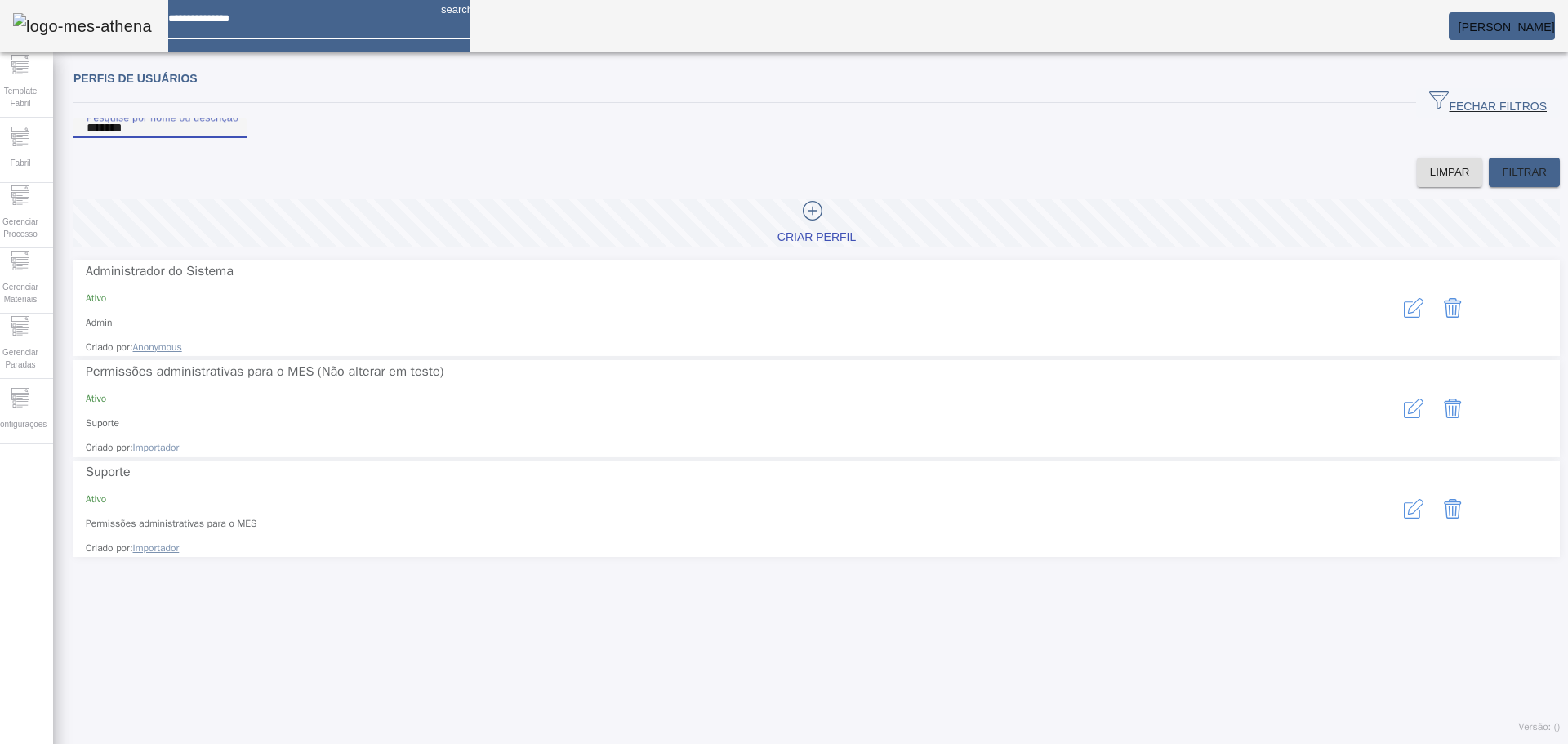 click at bounding box center (1414, 308) 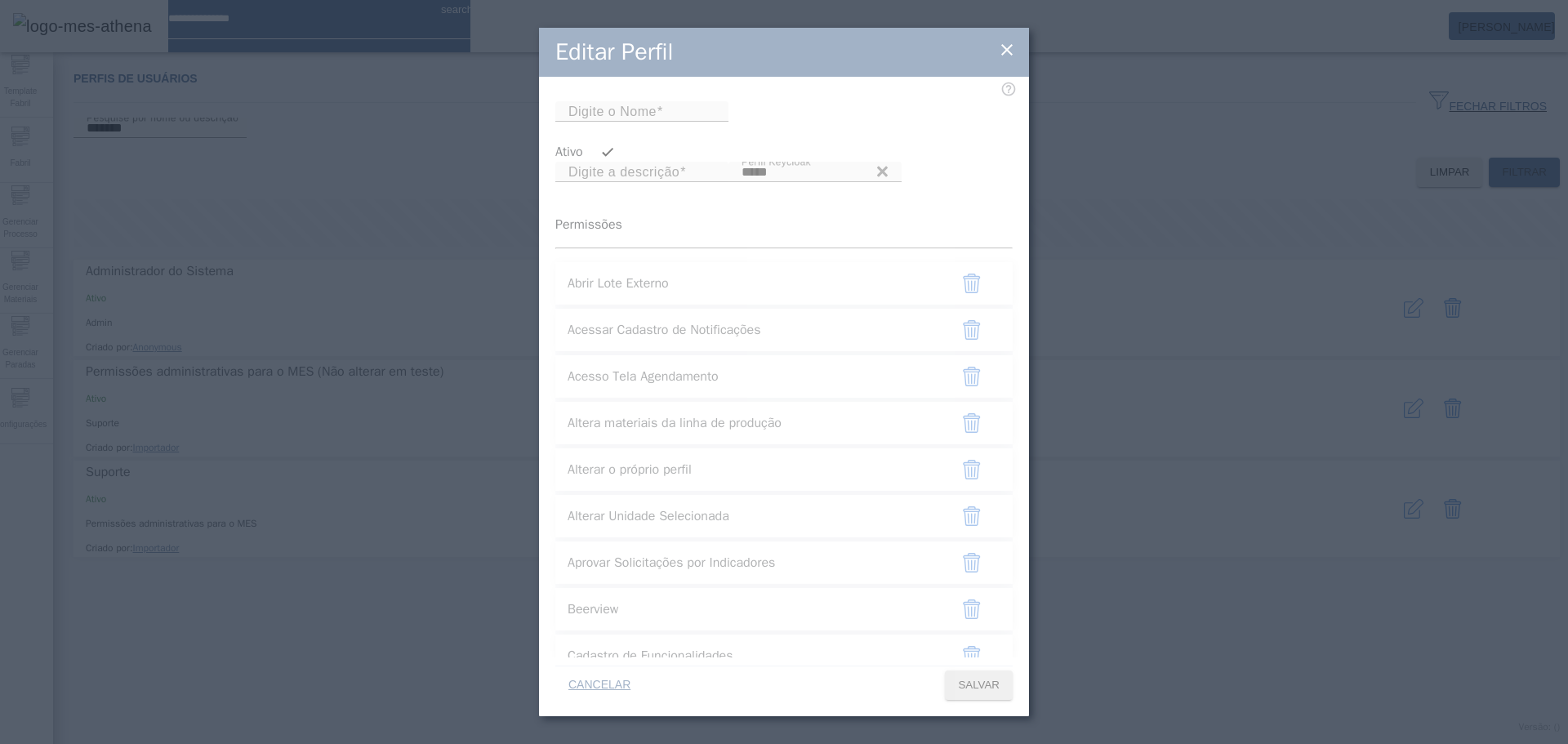 type on "*****" 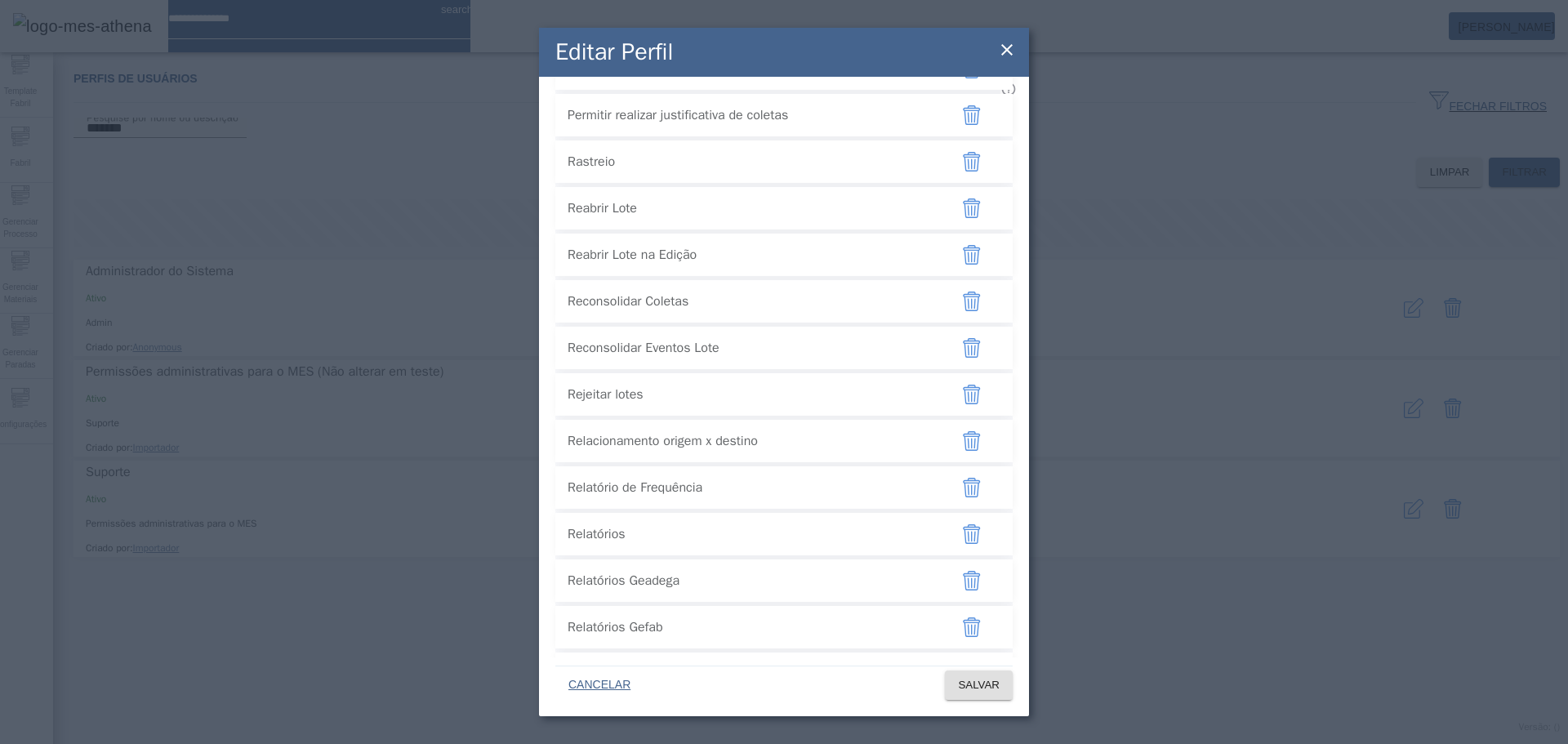 scroll, scrollTop: 4303, scrollLeft: 0, axis: vertical 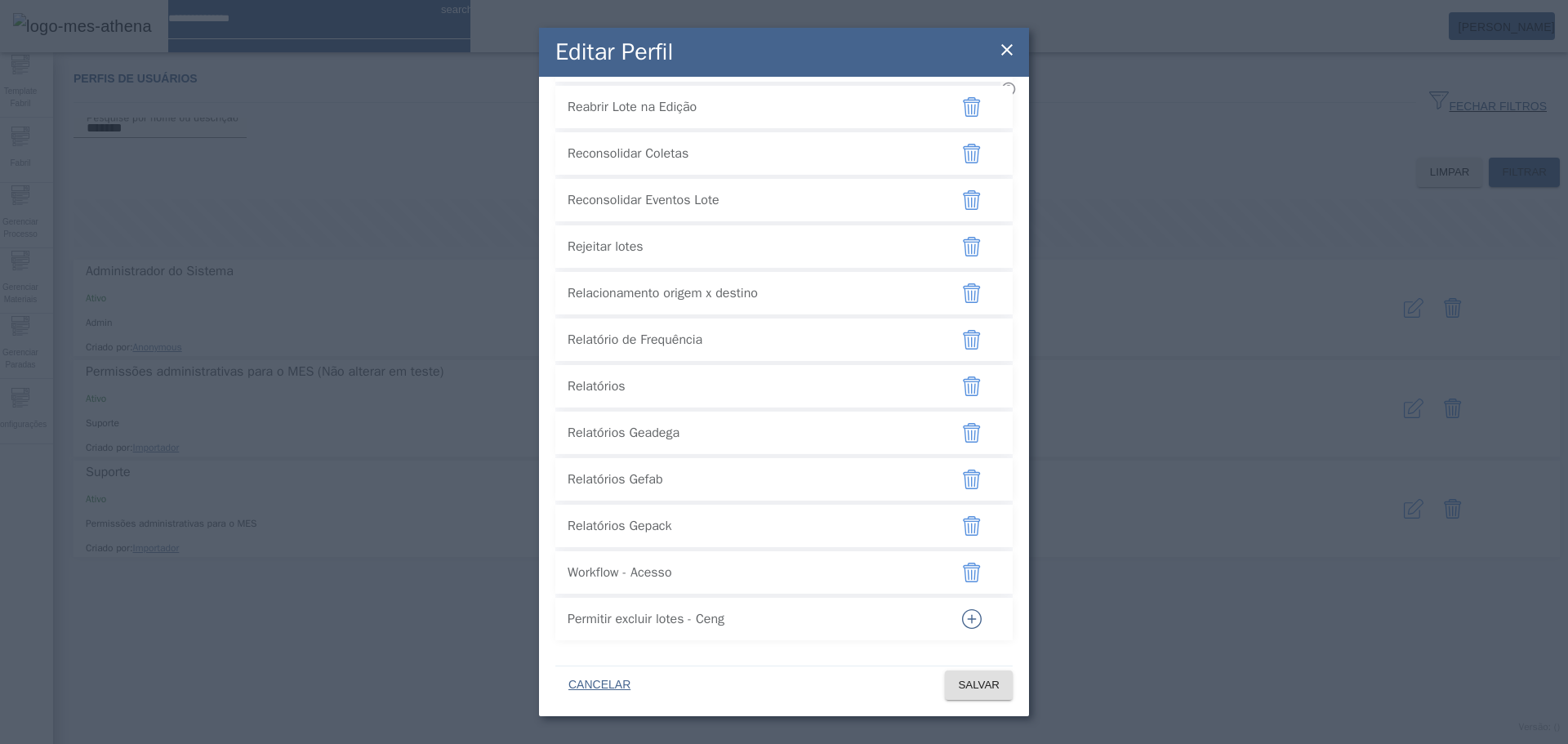 click on "Relatórios Gepack" at bounding box center [751, 526] 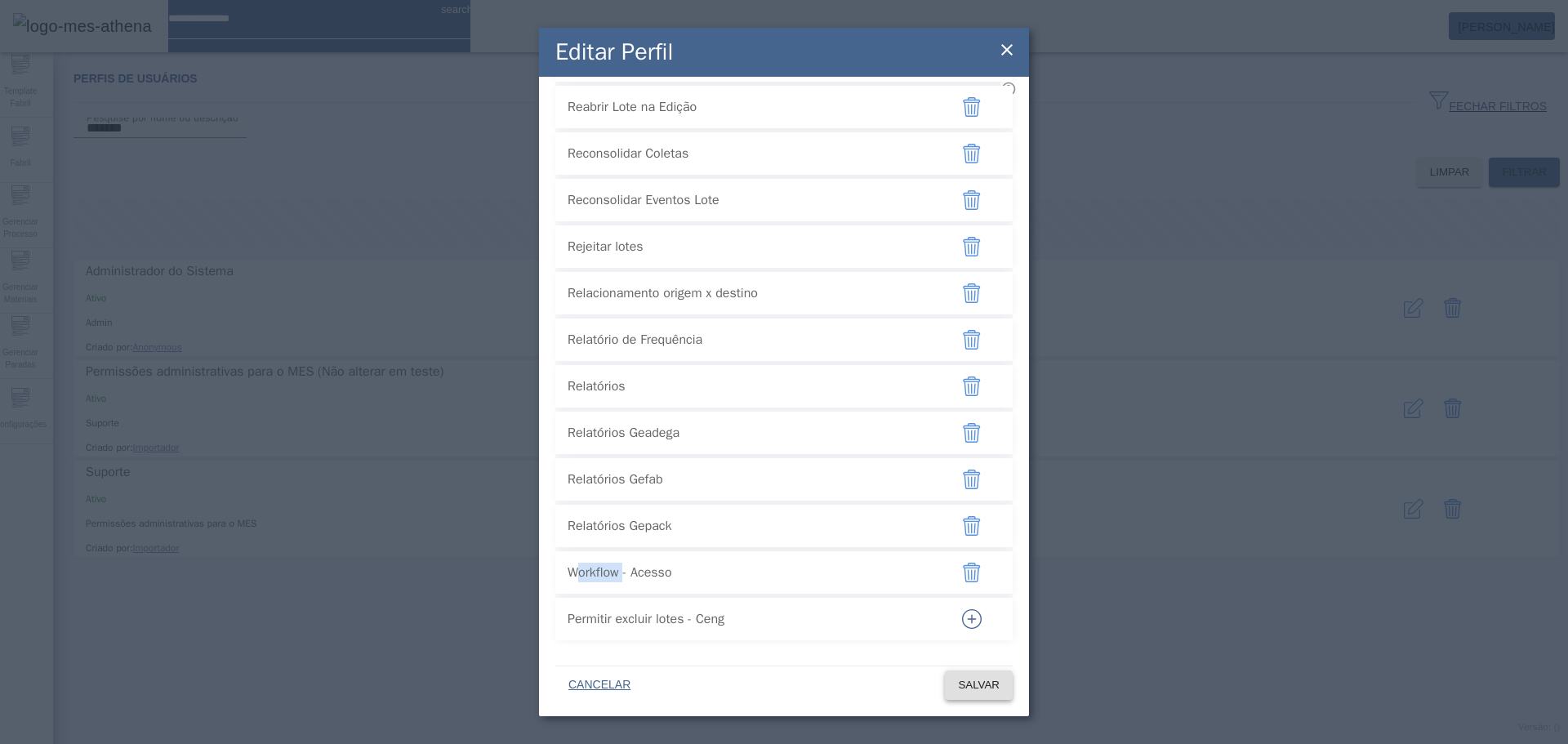 click on "SALVAR" 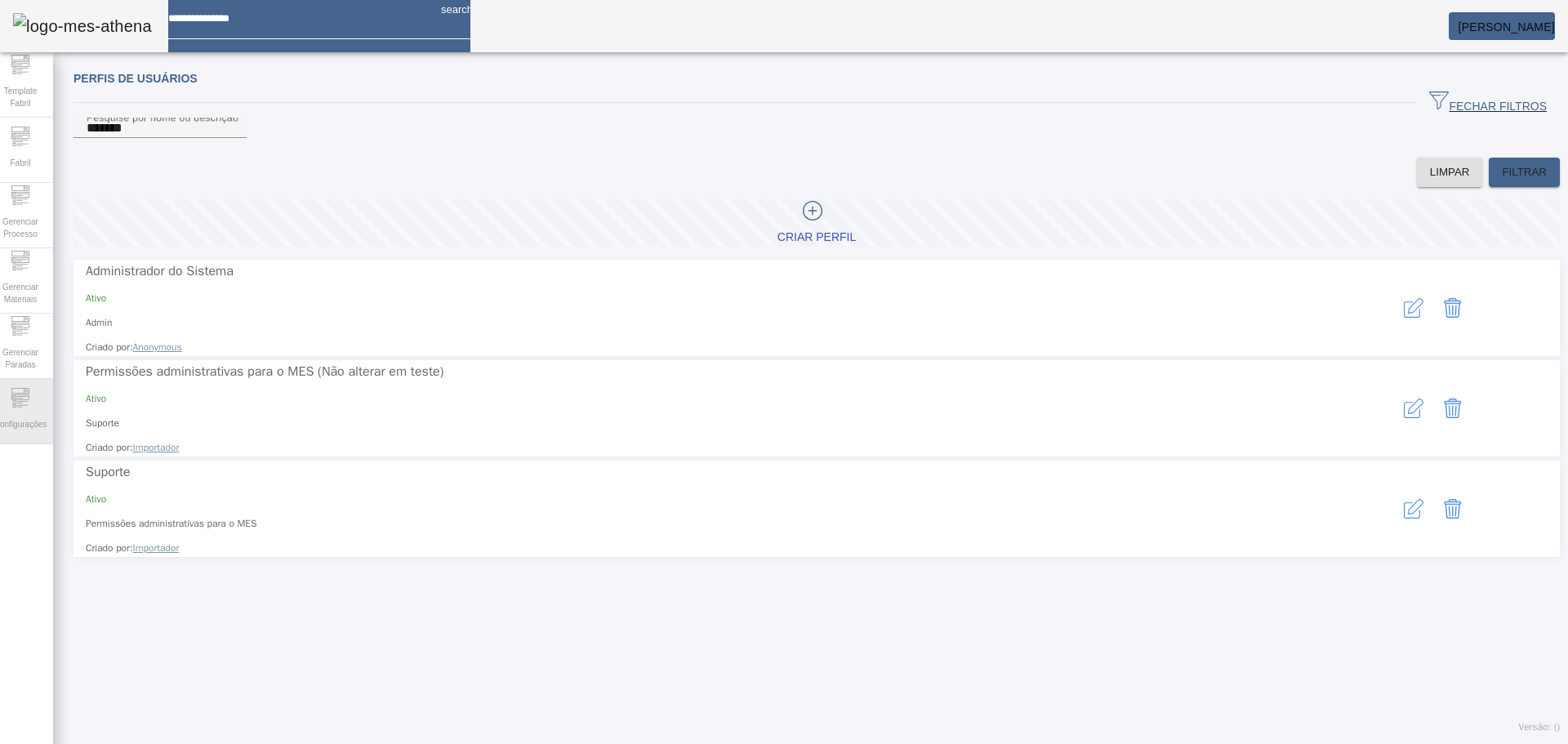 click on "Configurações" 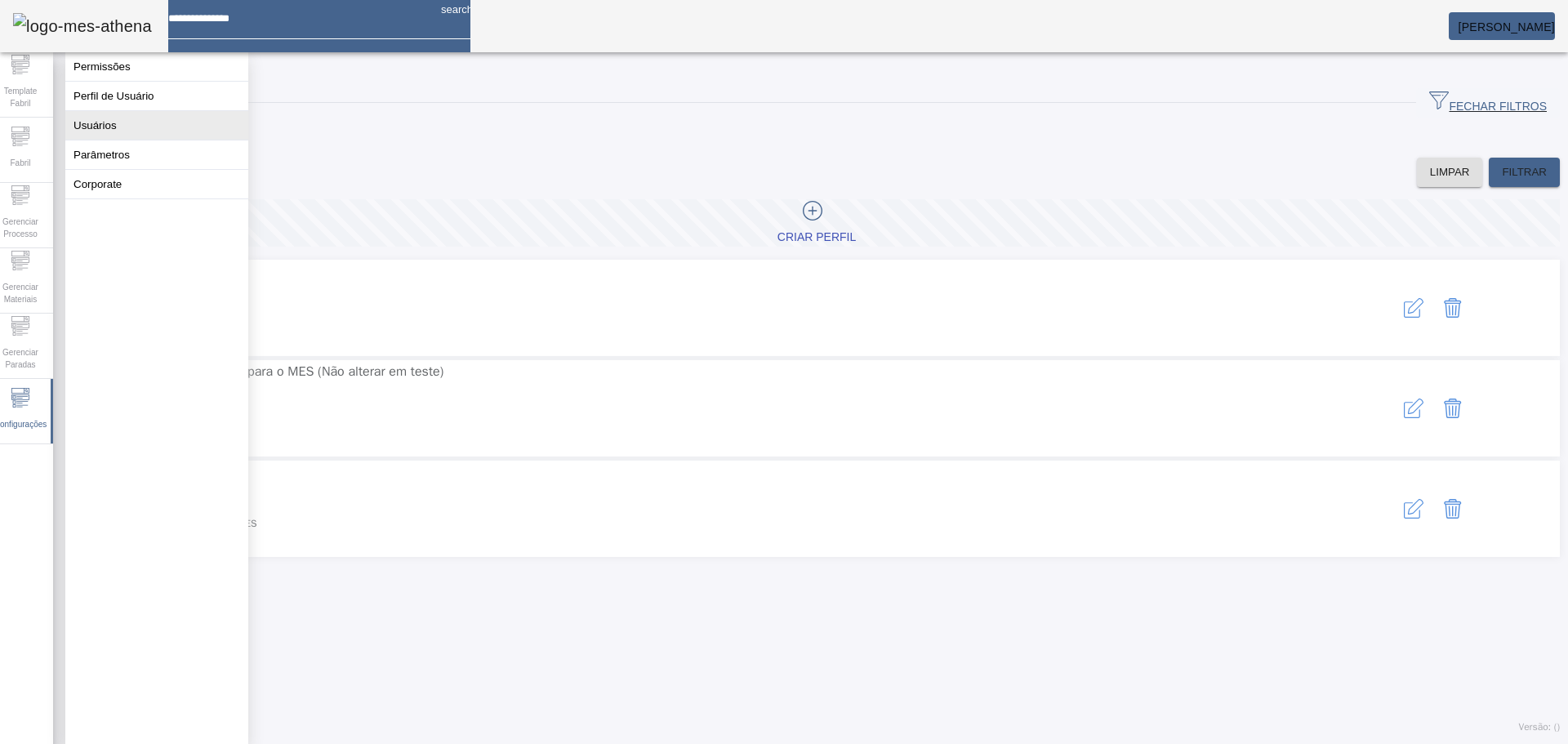 click on "Usuários" 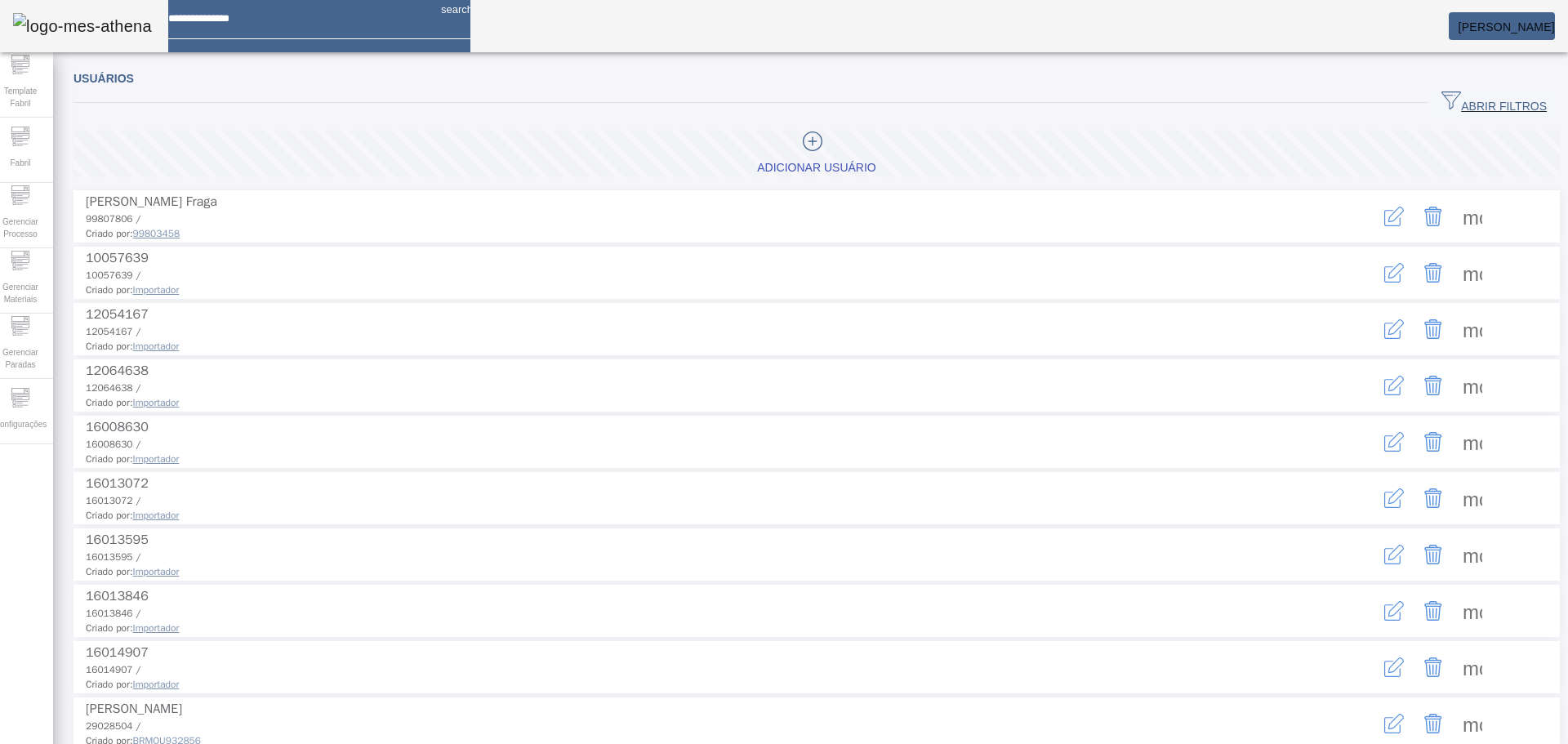 click on "Operação realizada com sucesso!" at bounding box center [784, 754] 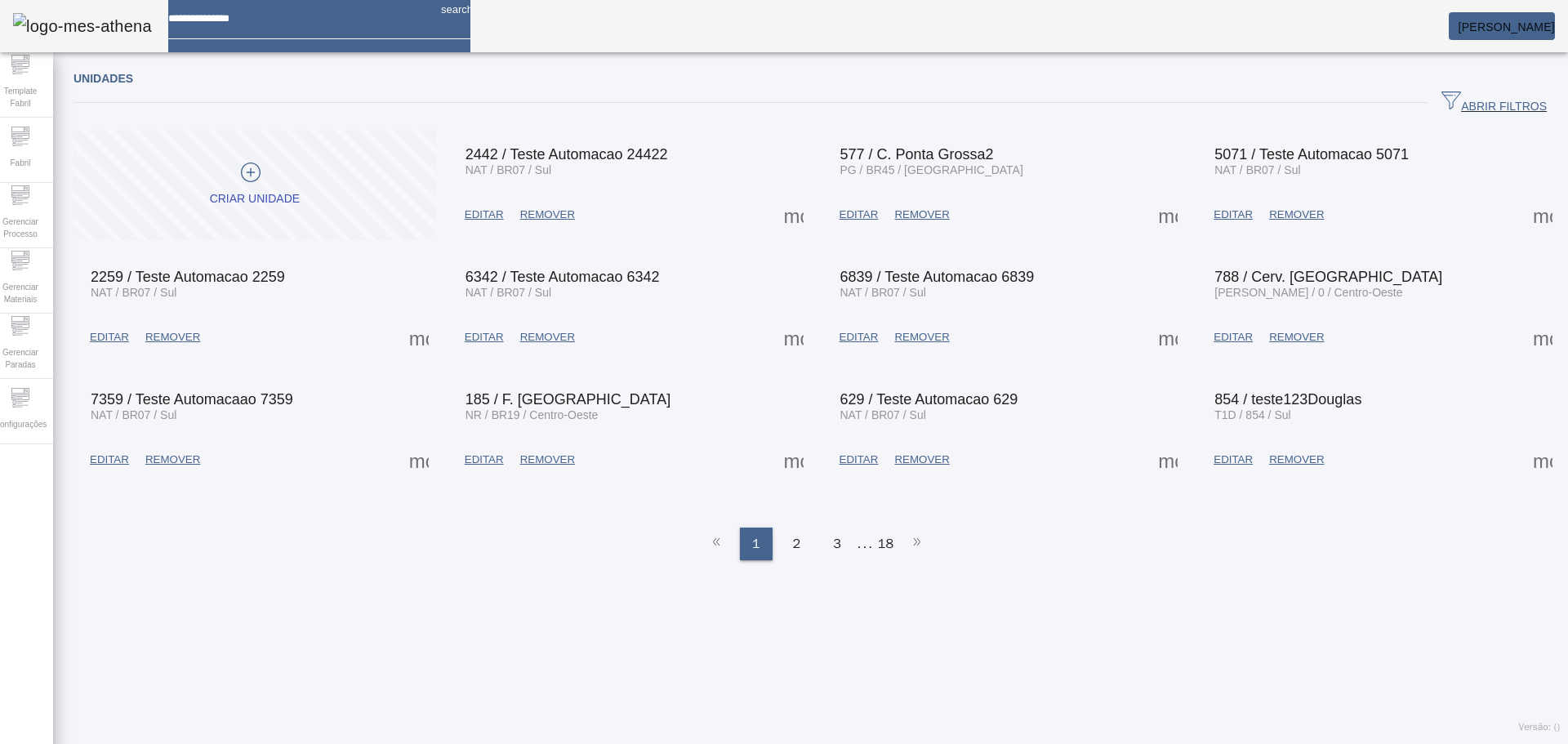 scroll, scrollTop: 0, scrollLeft: 0, axis: both 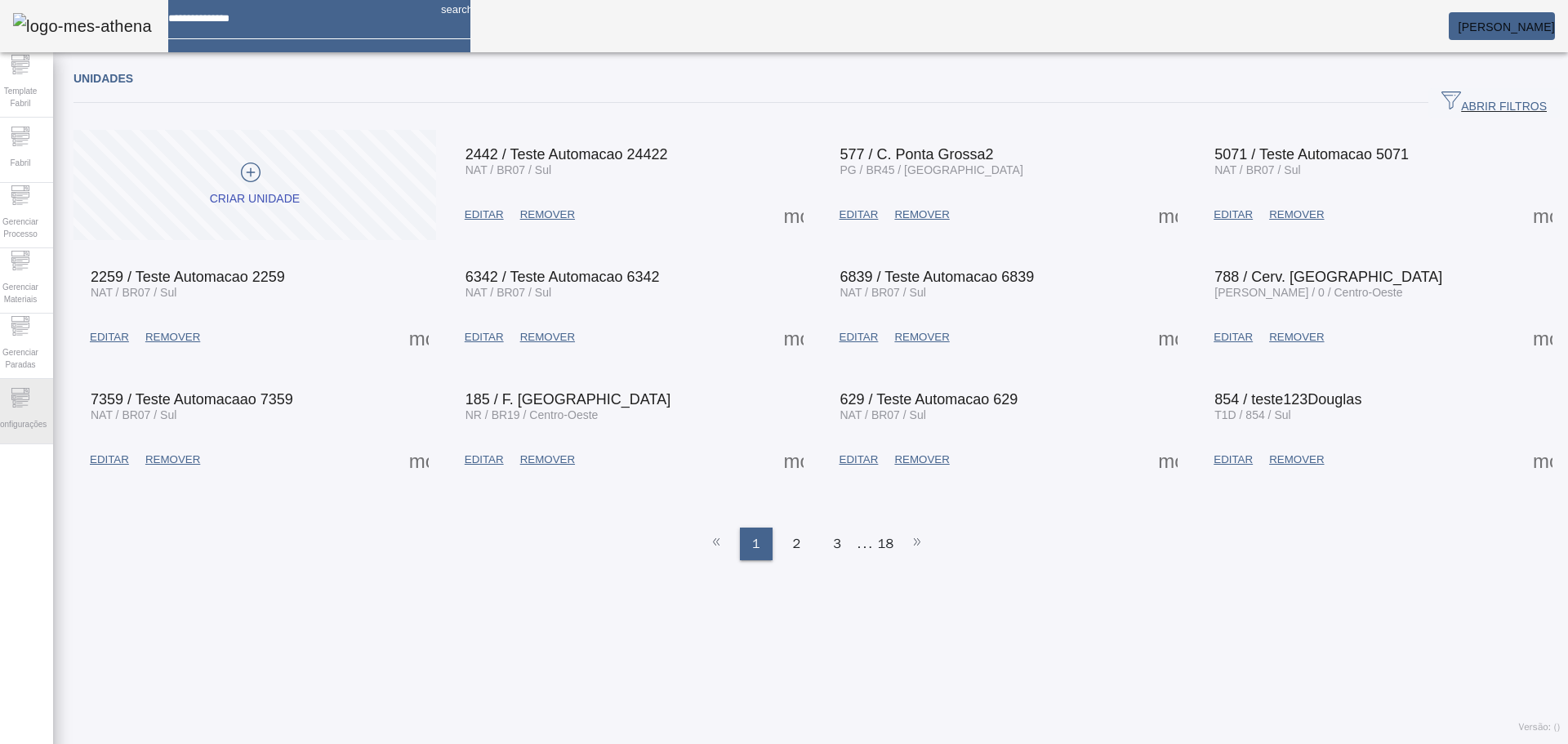 drag, startPoint x: 3, startPoint y: 408, endPoint x: 13, endPoint y: 399, distance: 13.4536 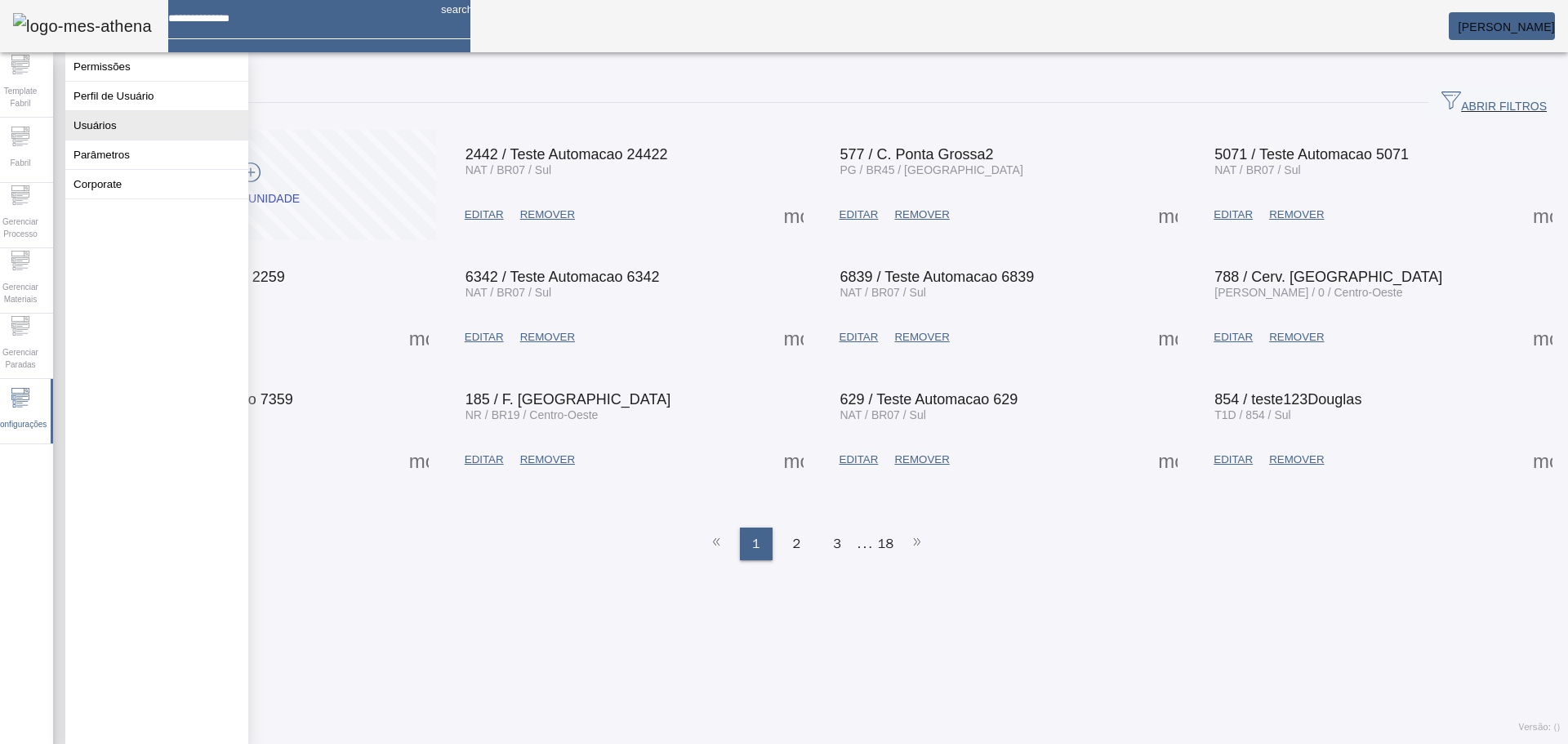 click on "Usuários" 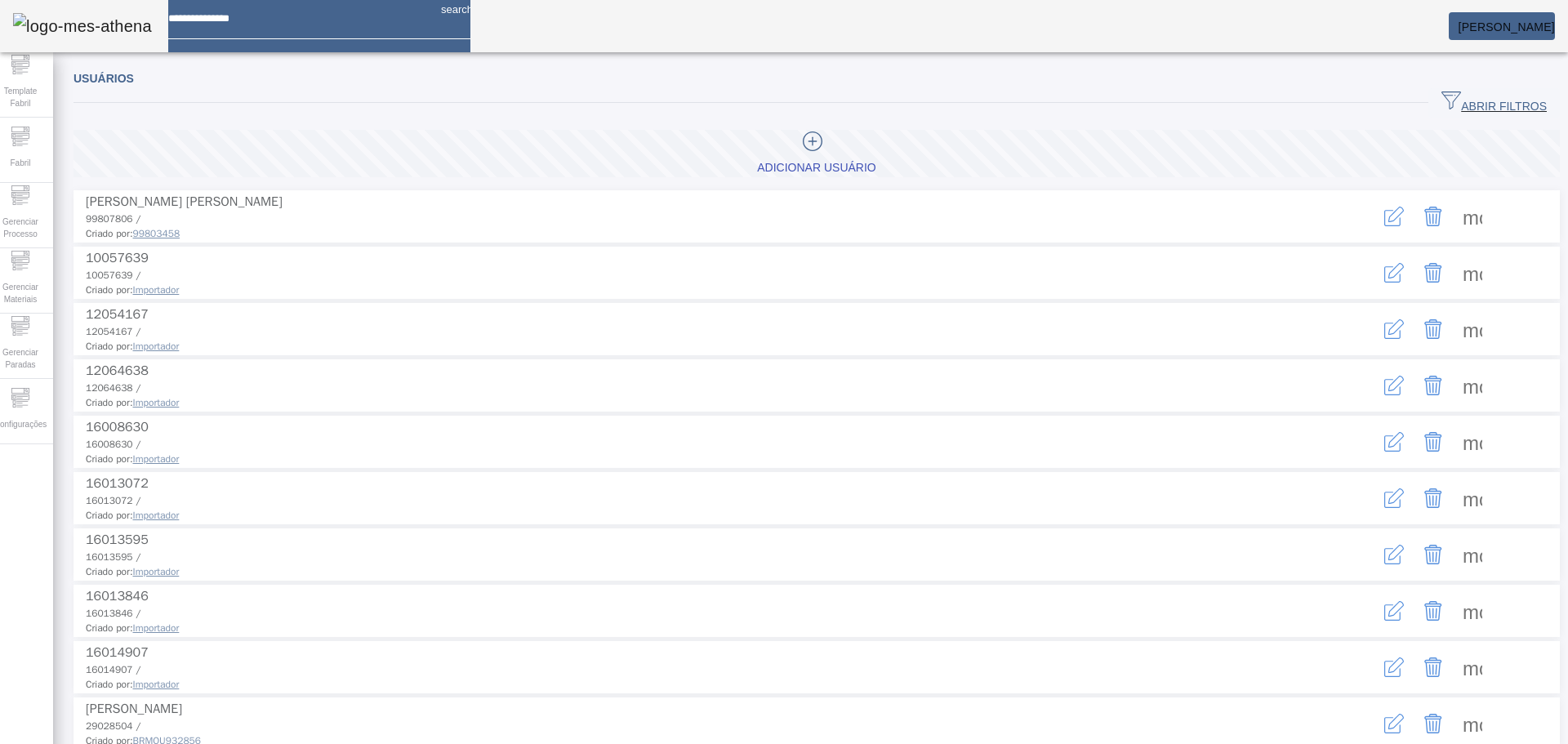 click 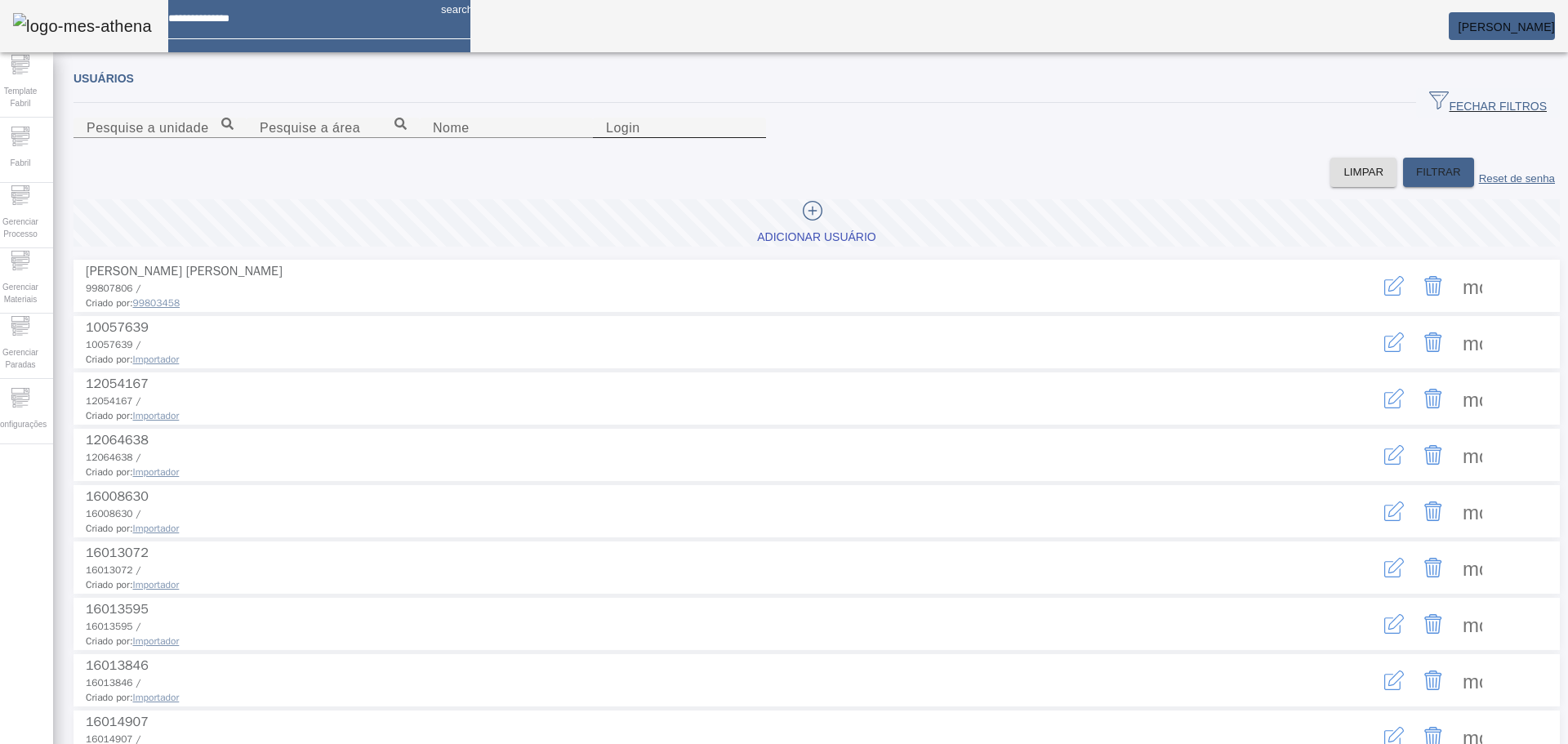 click on "Login" at bounding box center (679, 128) 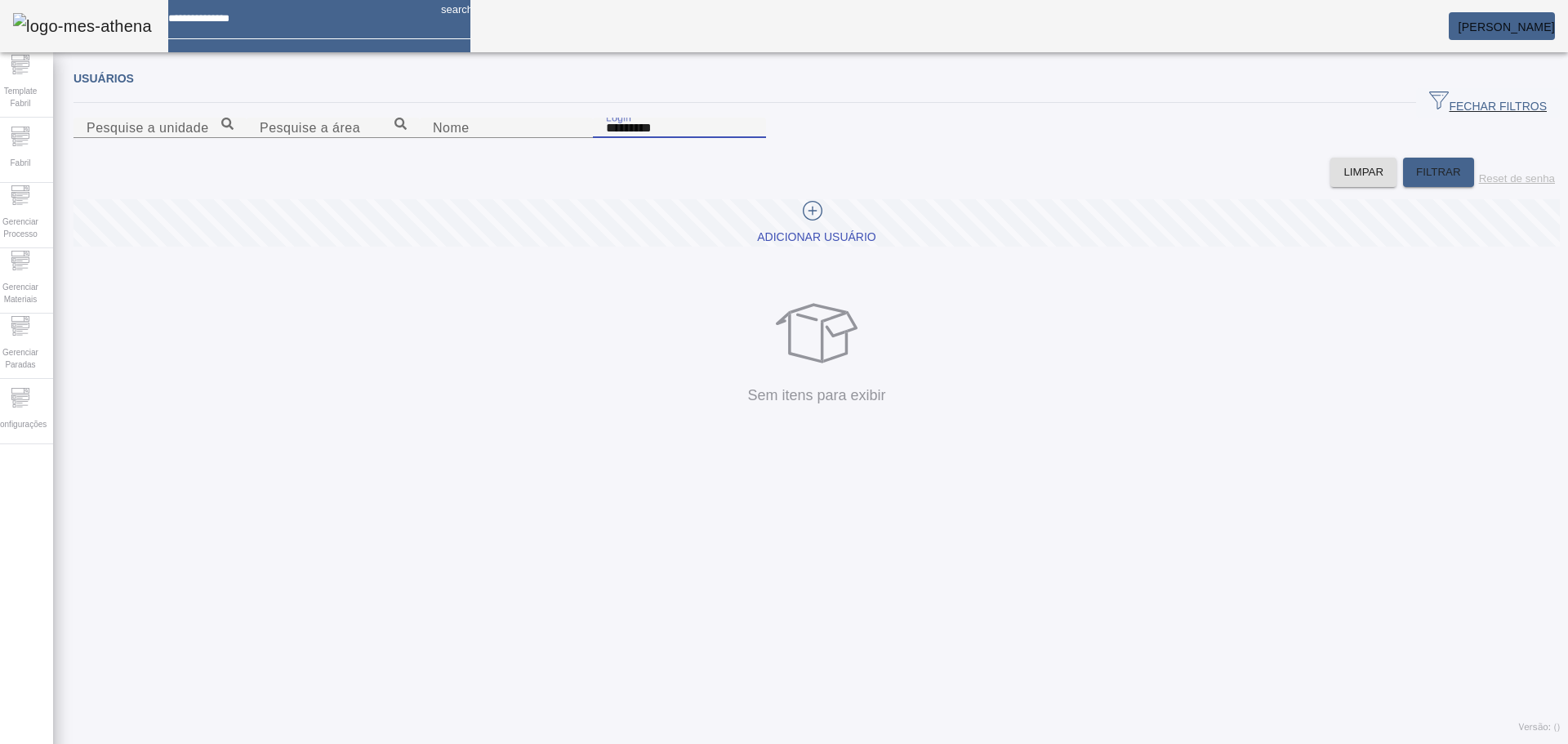 click on "*********" at bounding box center [679, 128] 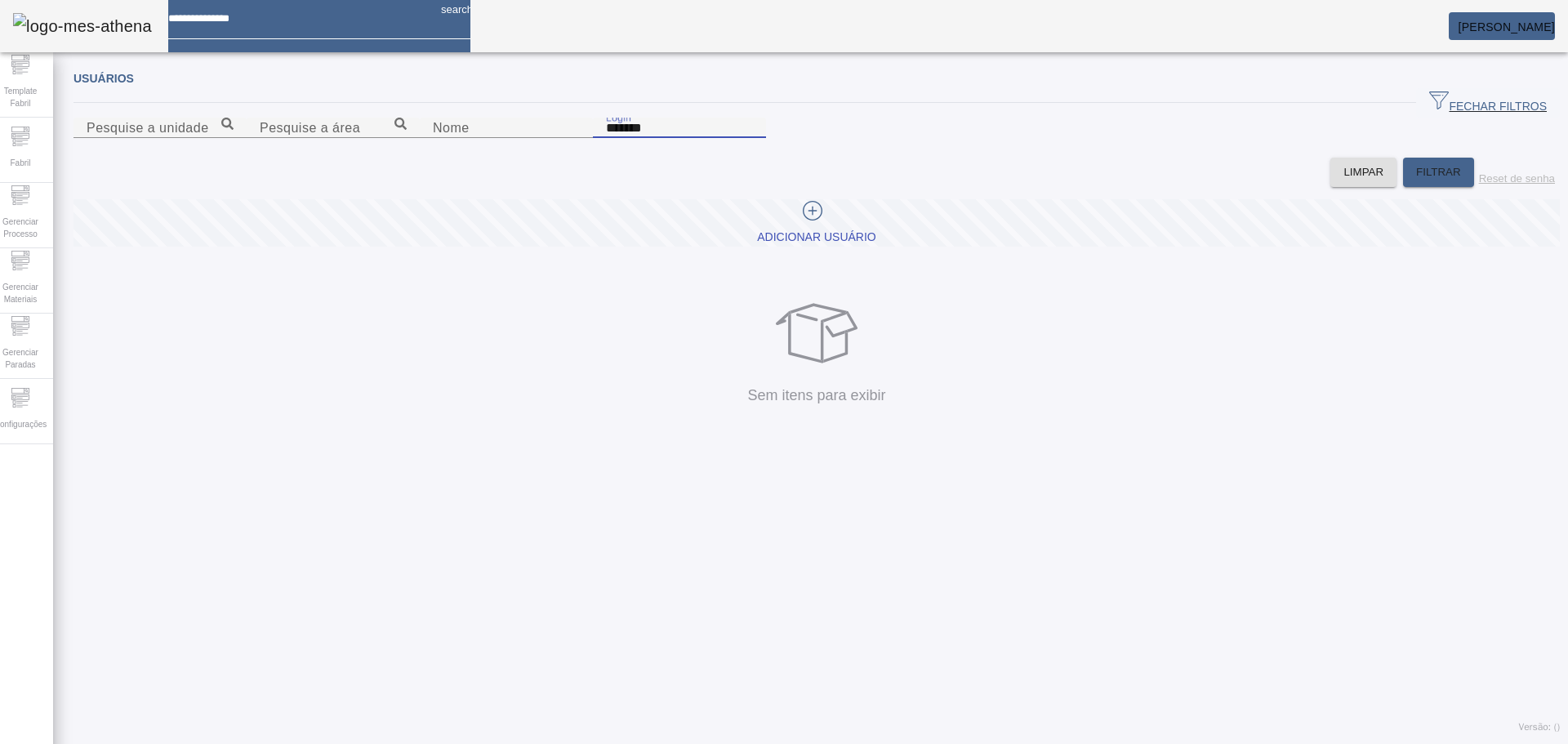 type on "*******" 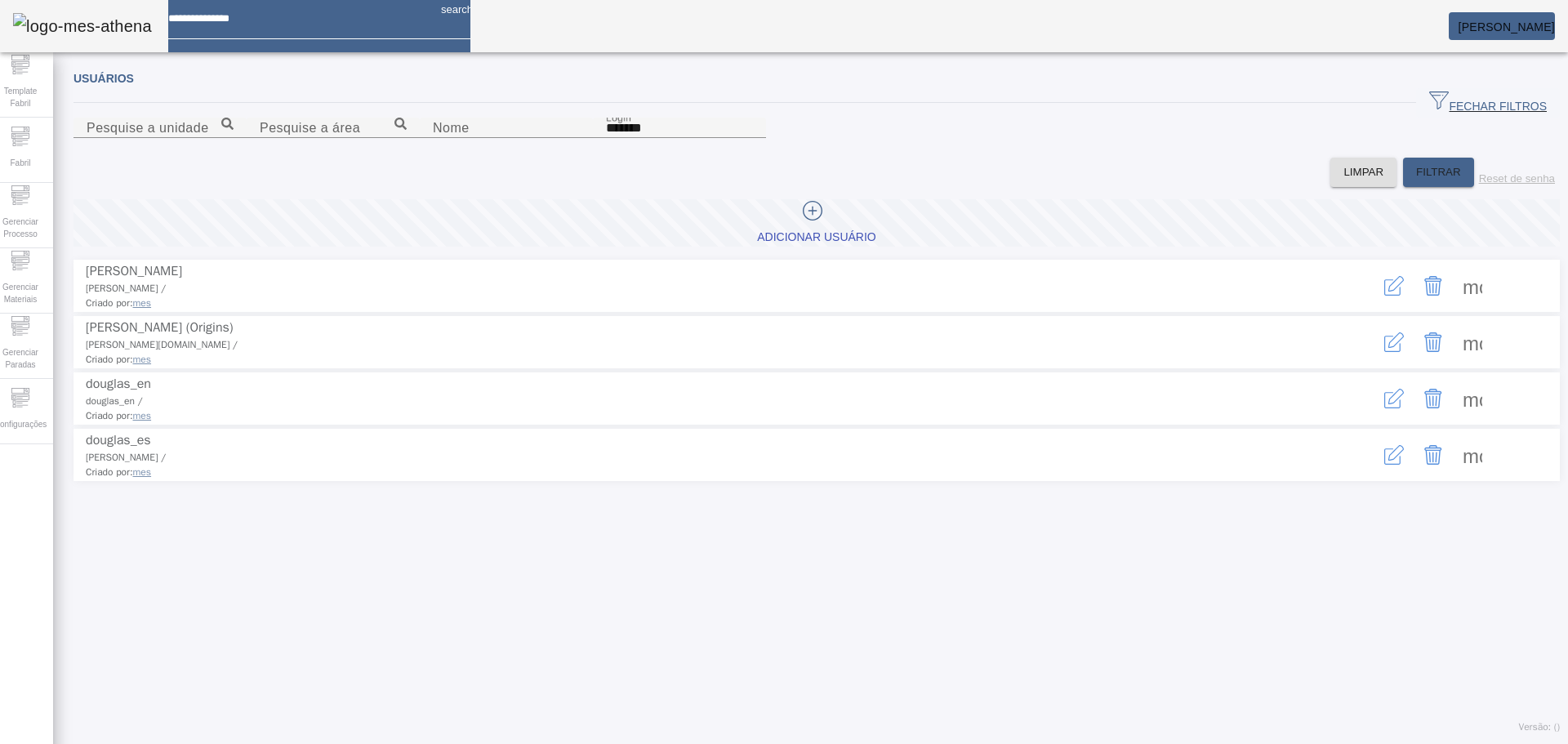 click at bounding box center (1394, 399) 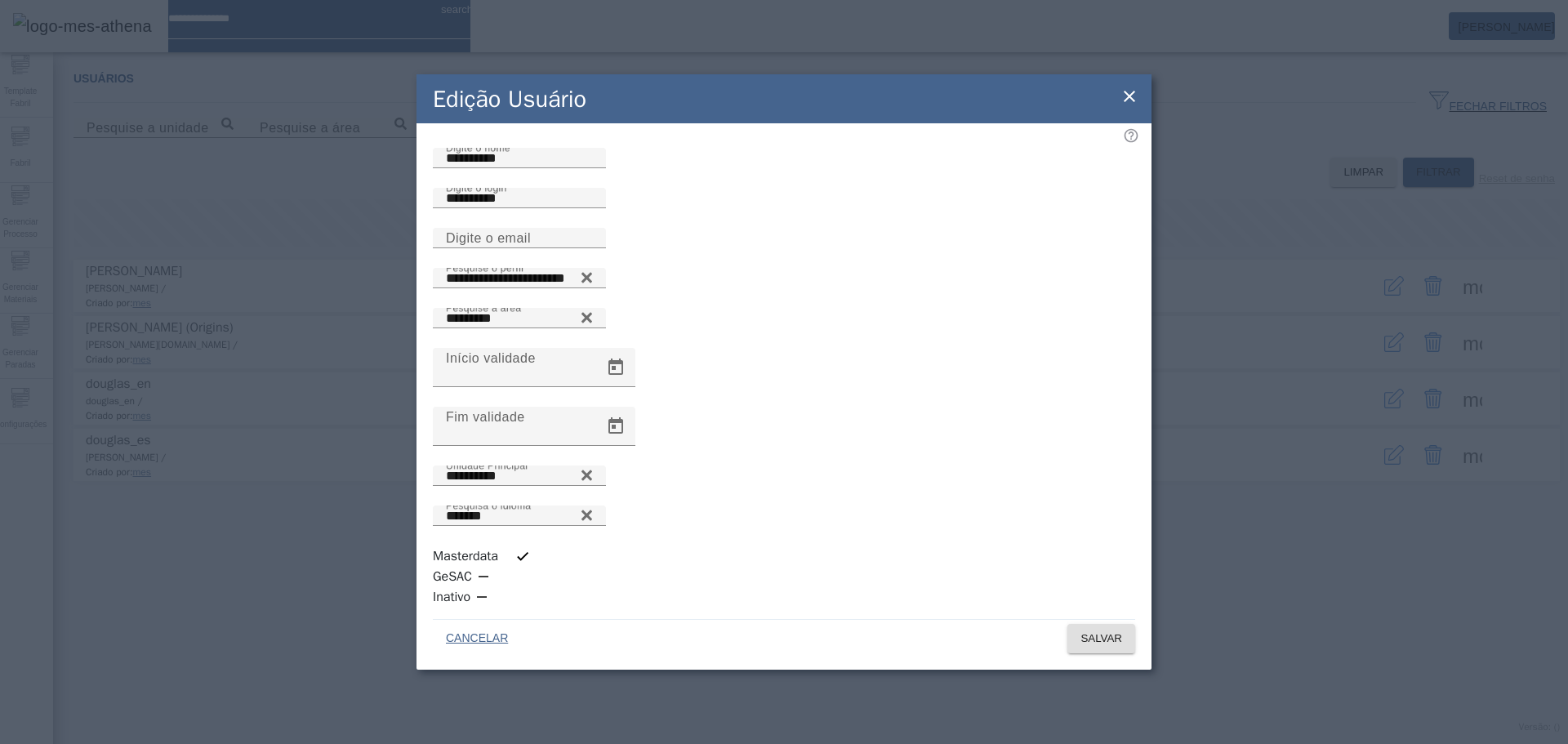 click 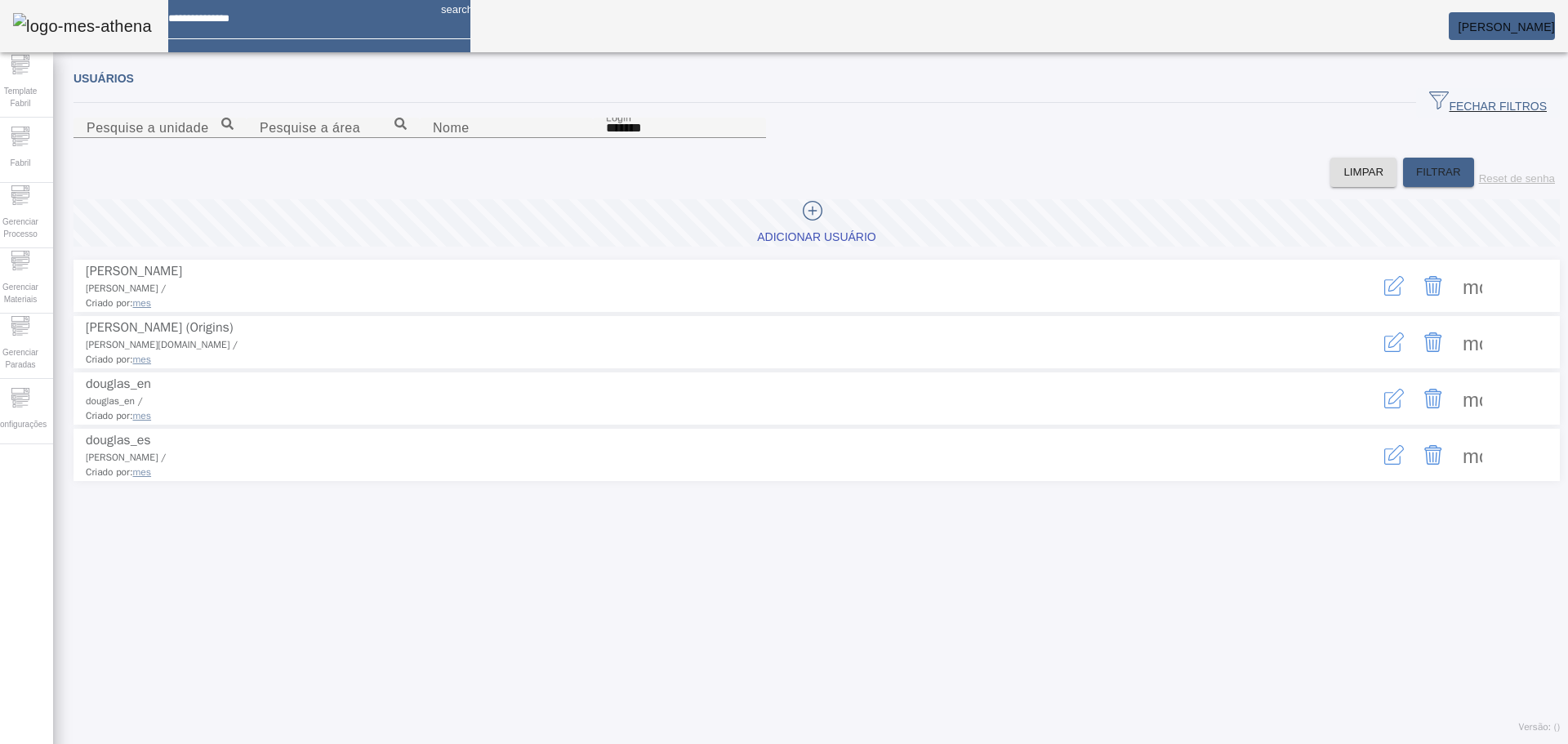 click 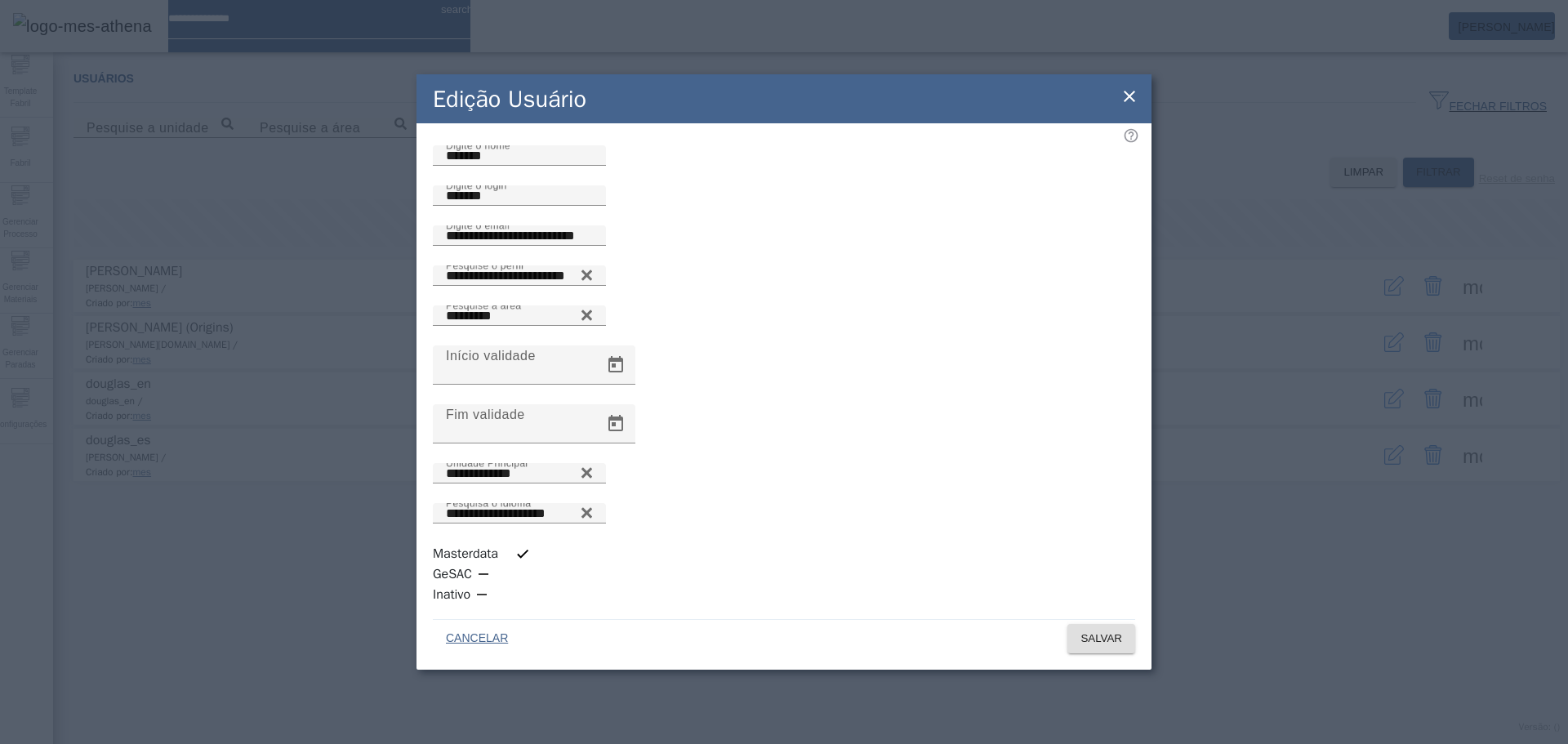 scroll, scrollTop: 4, scrollLeft: 0, axis: vertical 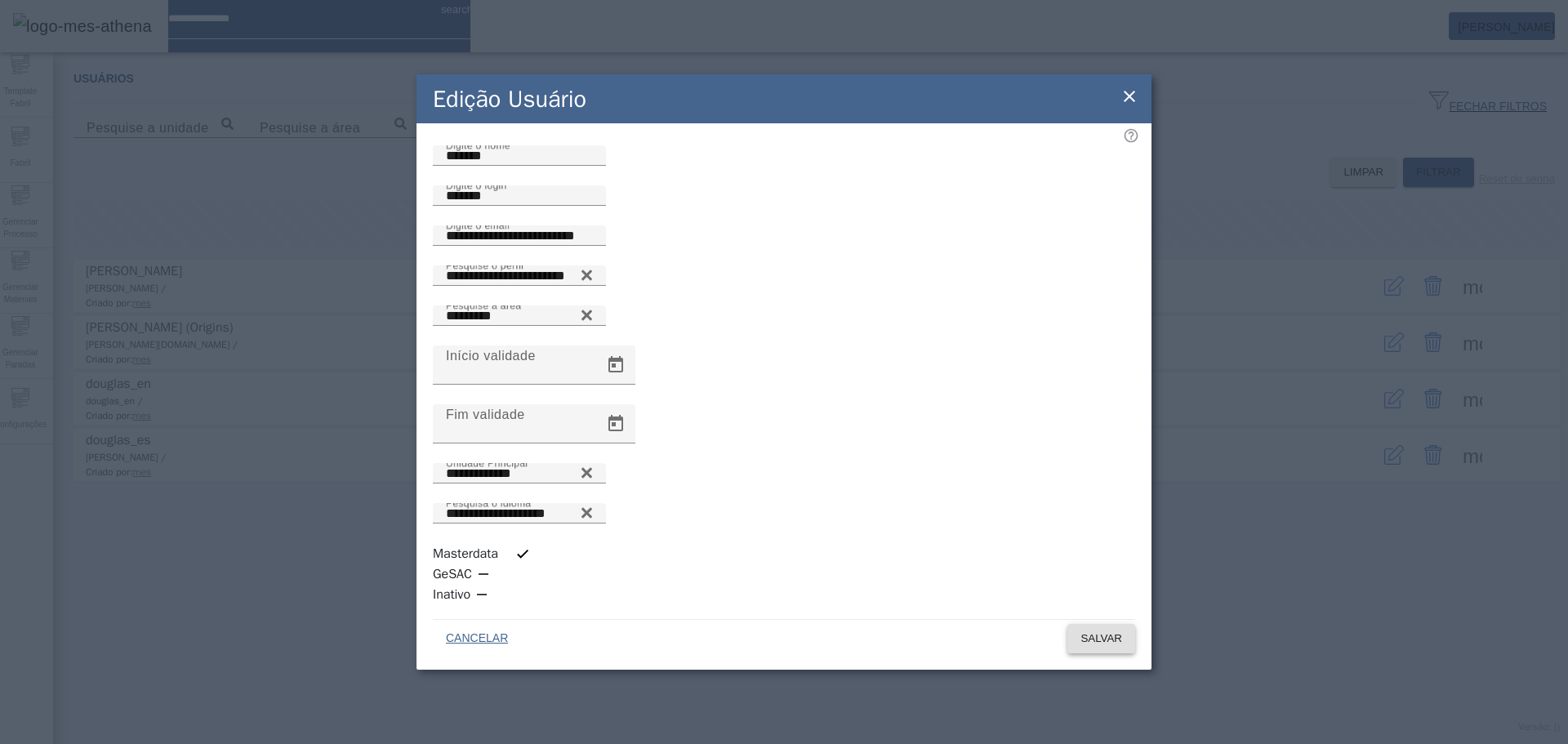 click on "SALVAR" 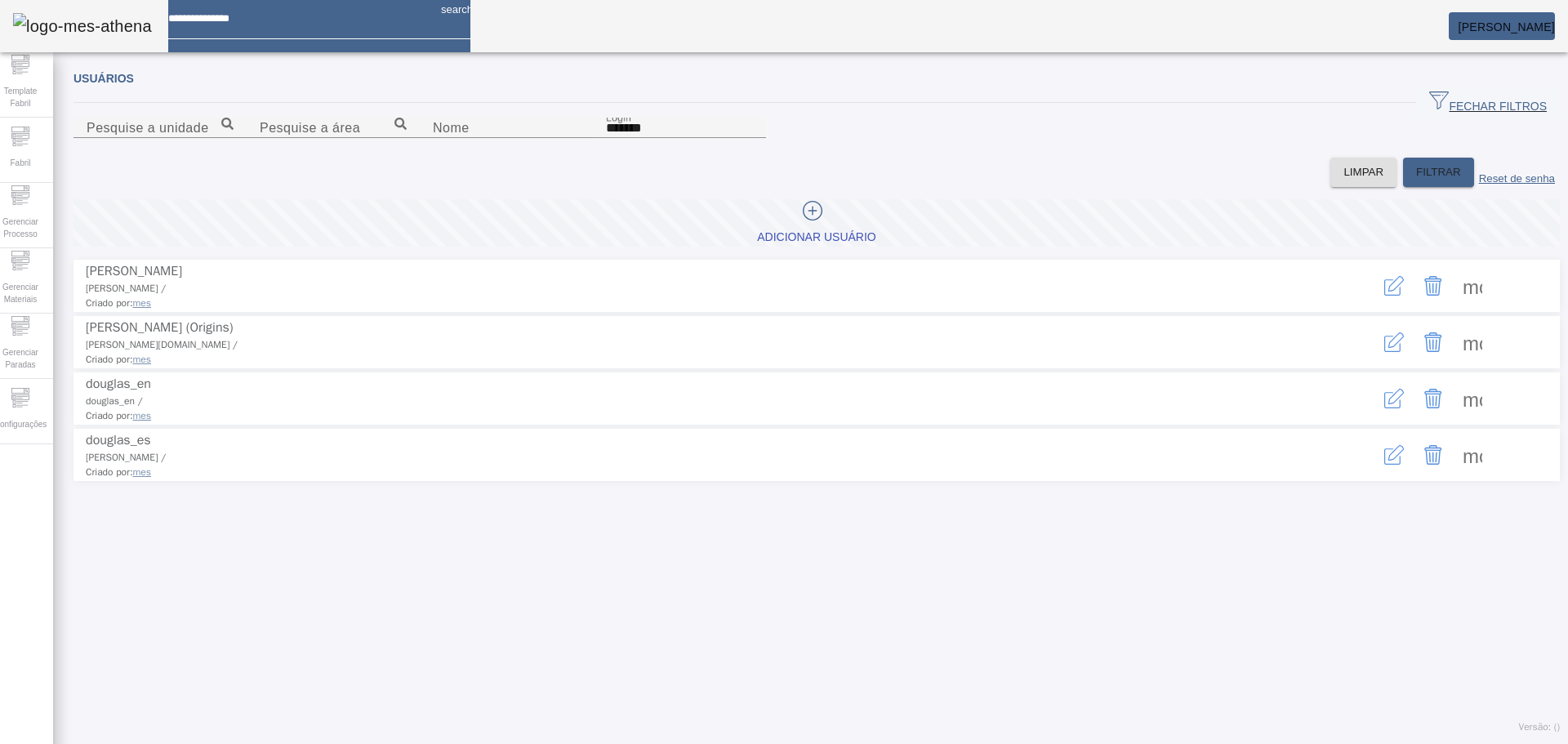 click on "Operação realizada com sucesso!" at bounding box center [784, 813] 